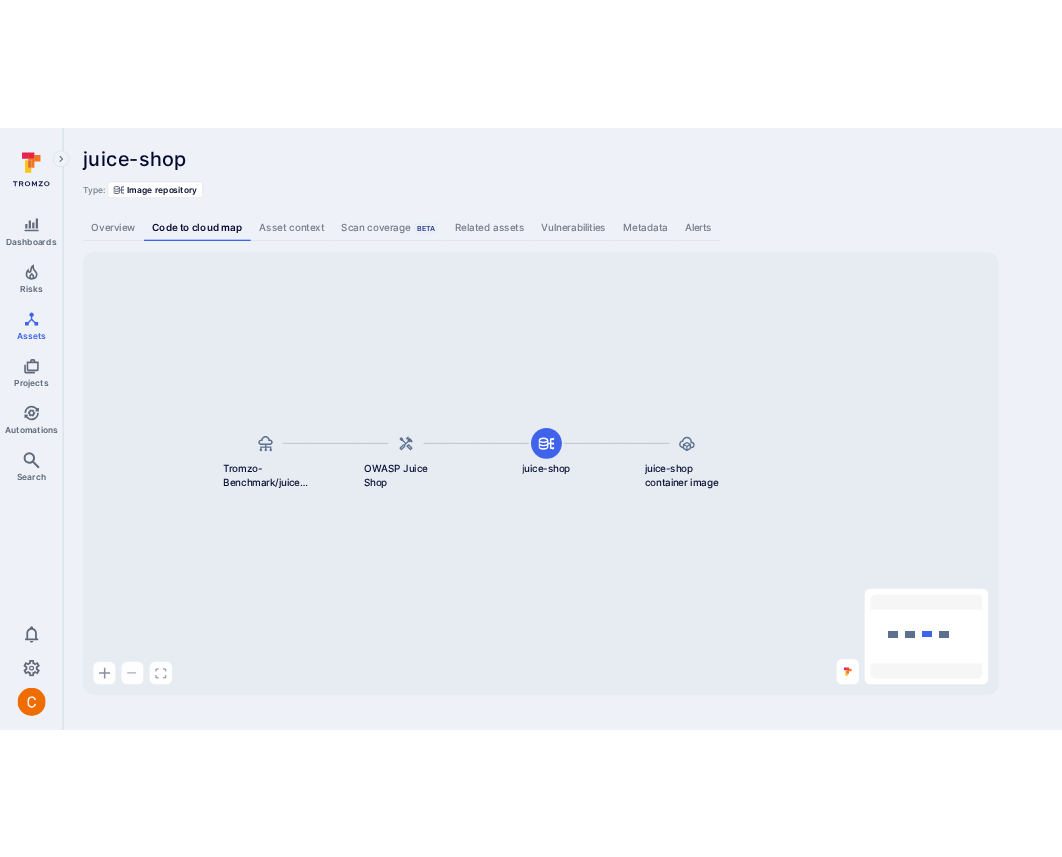 scroll, scrollTop: 0, scrollLeft: 0, axis: both 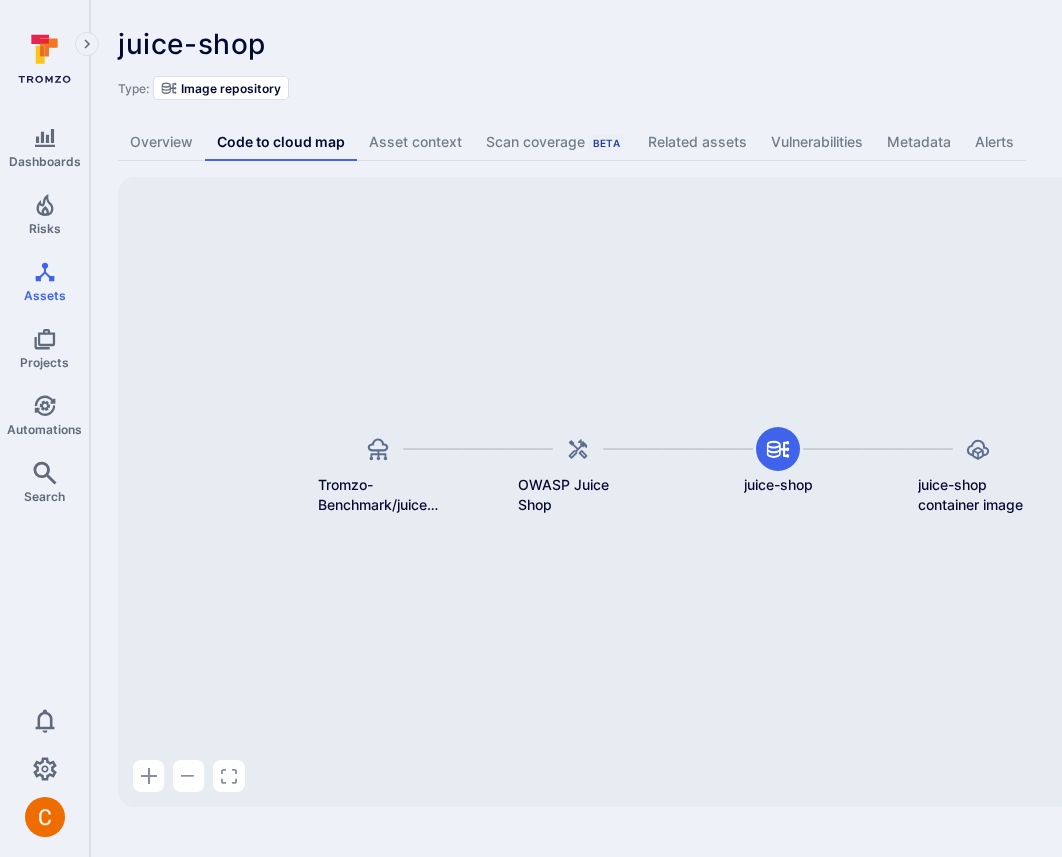 click on "juice-shop ...   Show  more" at bounding box center (622, 44) 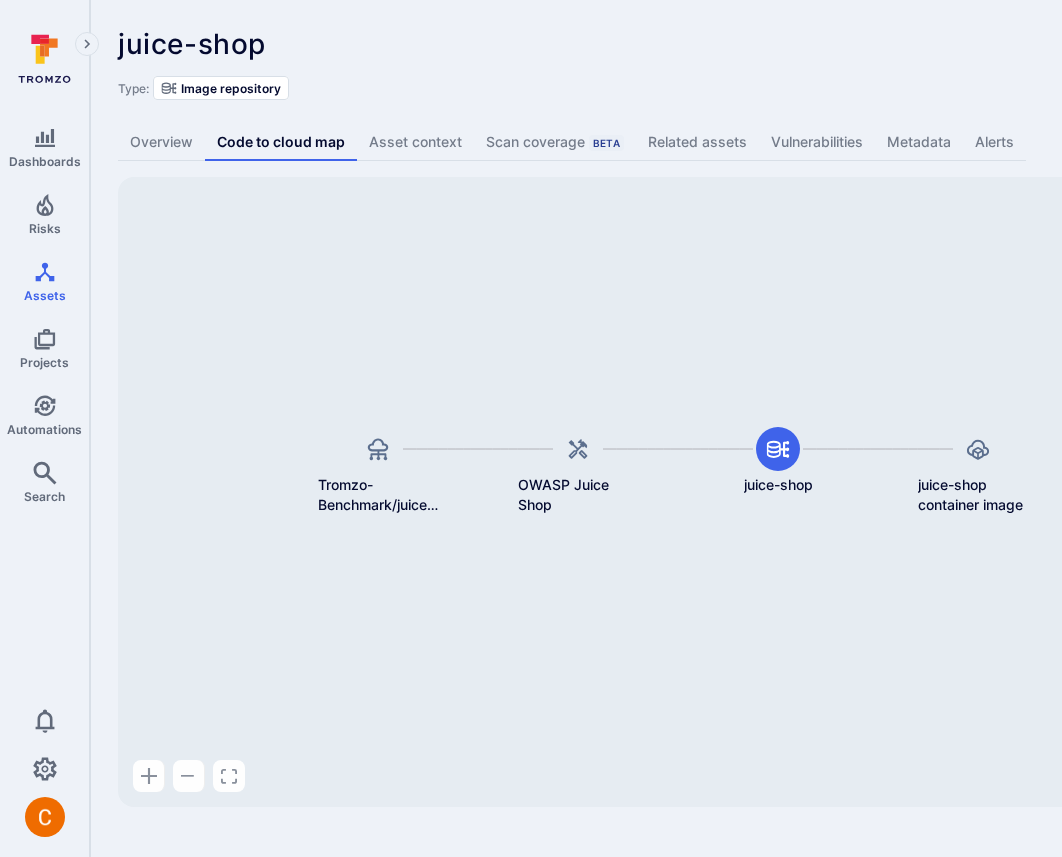 click on "juice-shop ...   Show  more" at bounding box center (622, 44) 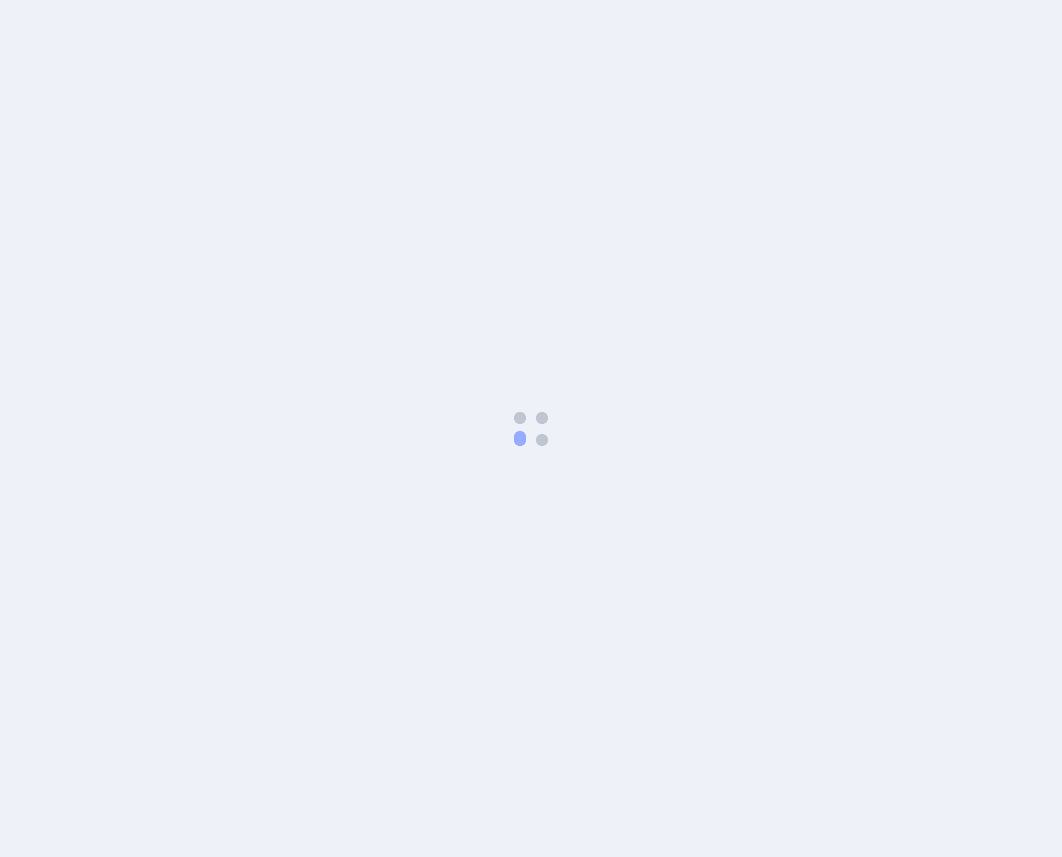scroll, scrollTop: 0, scrollLeft: 0, axis: both 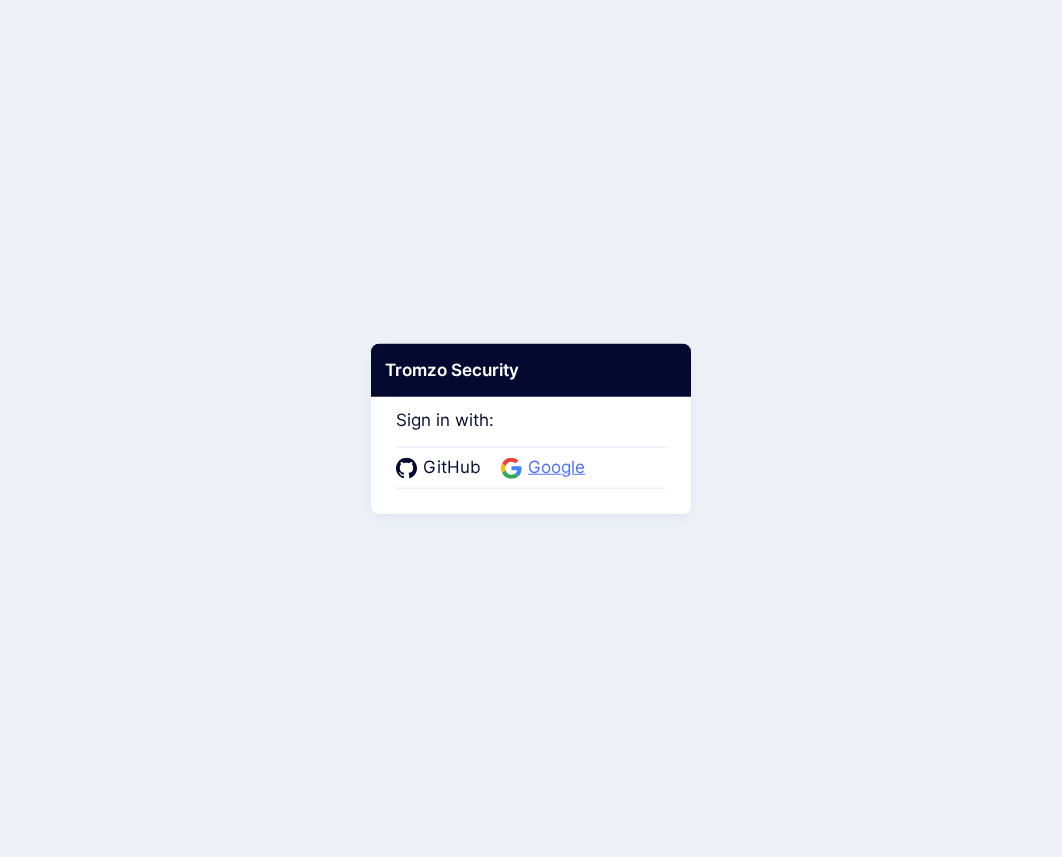 click on "Google" at bounding box center (556, 468) 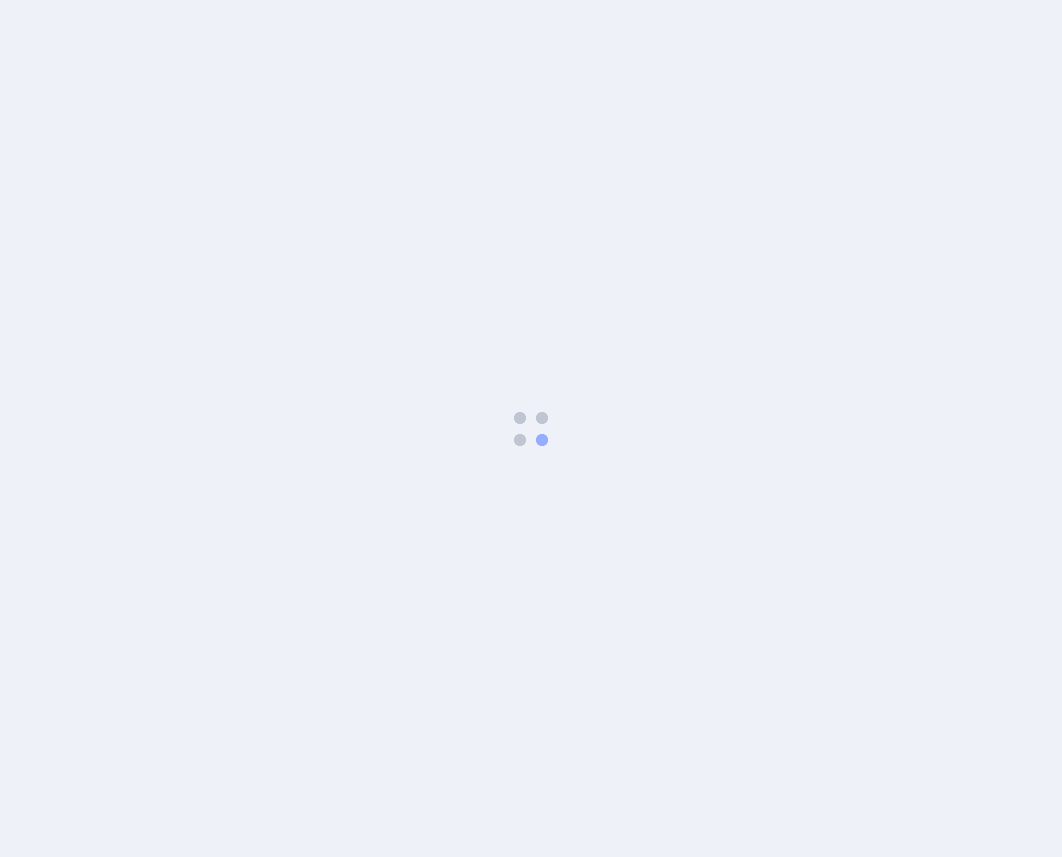 scroll, scrollTop: 0, scrollLeft: 0, axis: both 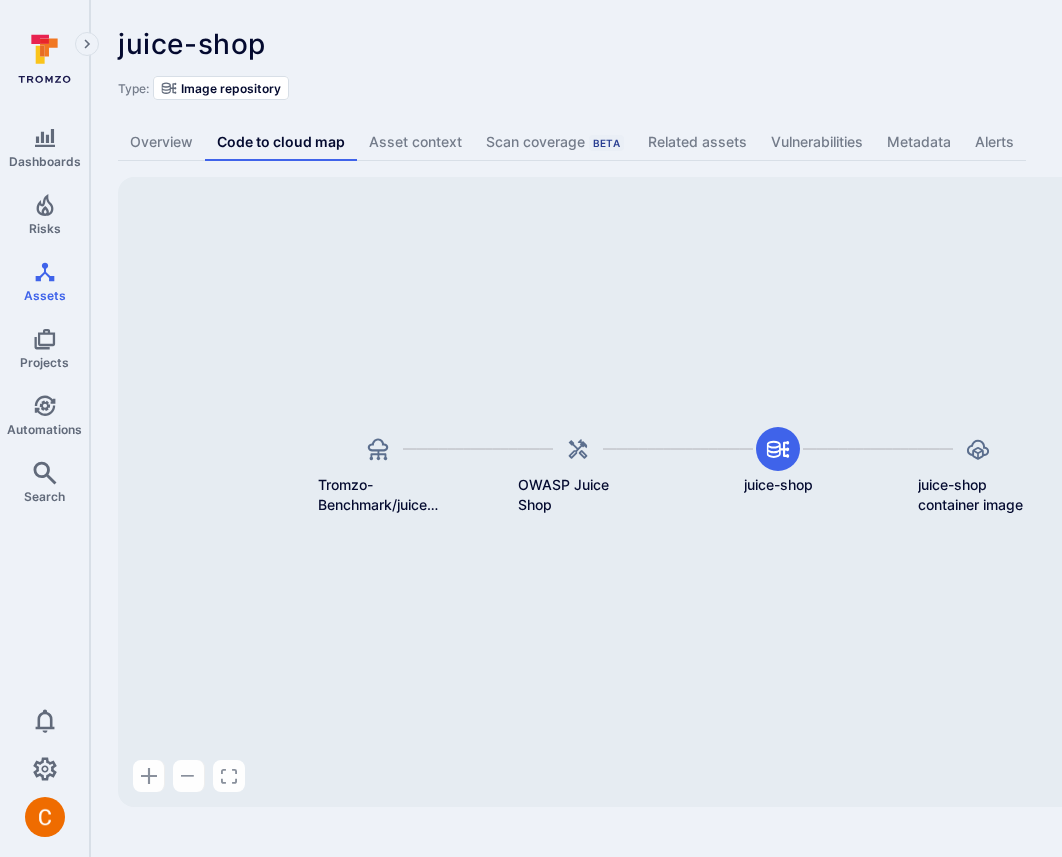 click on "juice-shop ...   Show  more Type: Image repository Overview Code to cloud map Asset context Scan coverage   Beta Related assets Vulnerabilities Metadata Alerts Tromzo-Benchmark/juice-shop OWASP Juice Shop juice-shop juice-shop container image Mini Map Press enter or space to select a node. You can then use the arrow keys to move the node around. Press delete to remove it and escape to cancel. Press enter or space to select an edge. You can then press delete to remove it or escape to cancel." at bounding box center [765, 417] 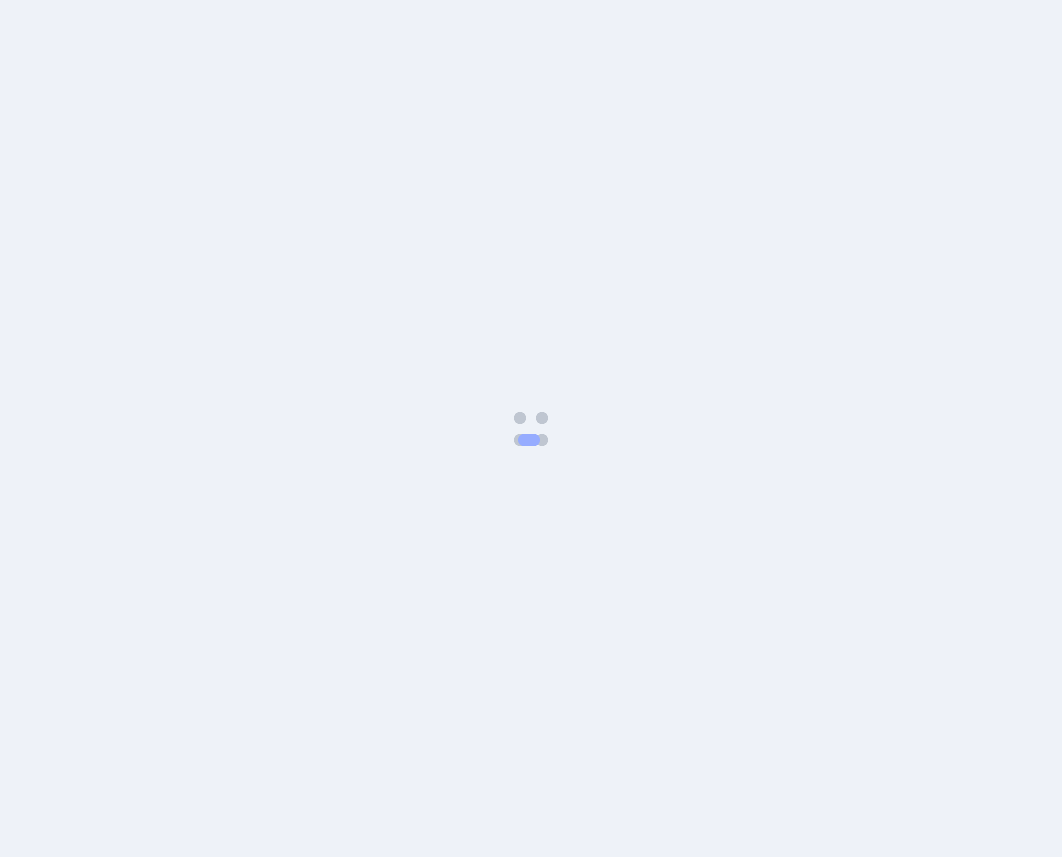 scroll, scrollTop: 0, scrollLeft: 0, axis: both 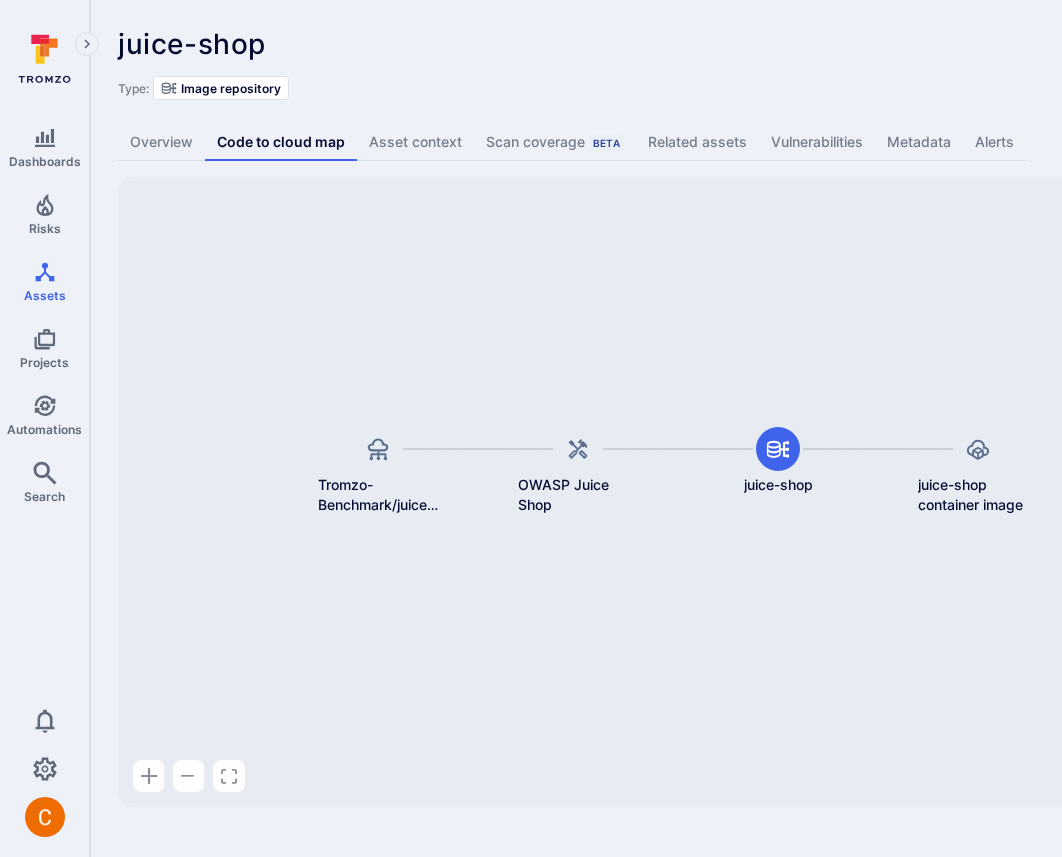 click on "juice-shop ...   Show  more" at bounding box center (622, 44) 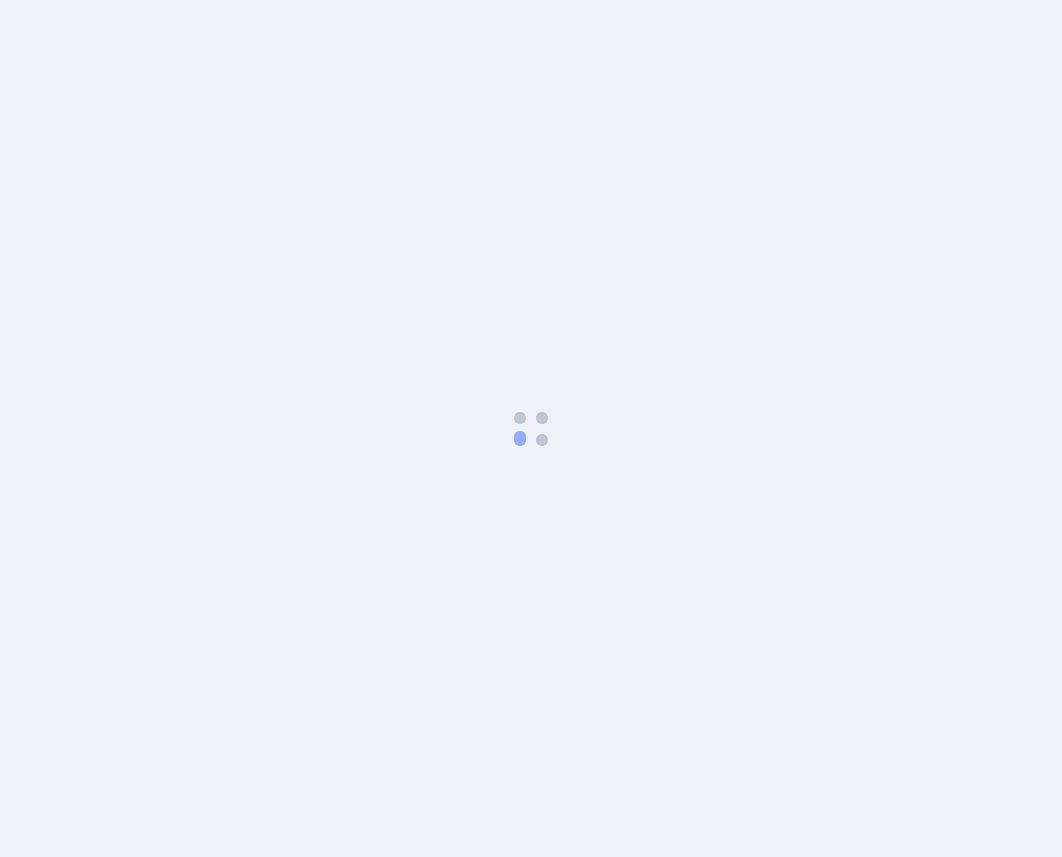 scroll, scrollTop: 0, scrollLeft: 0, axis: both 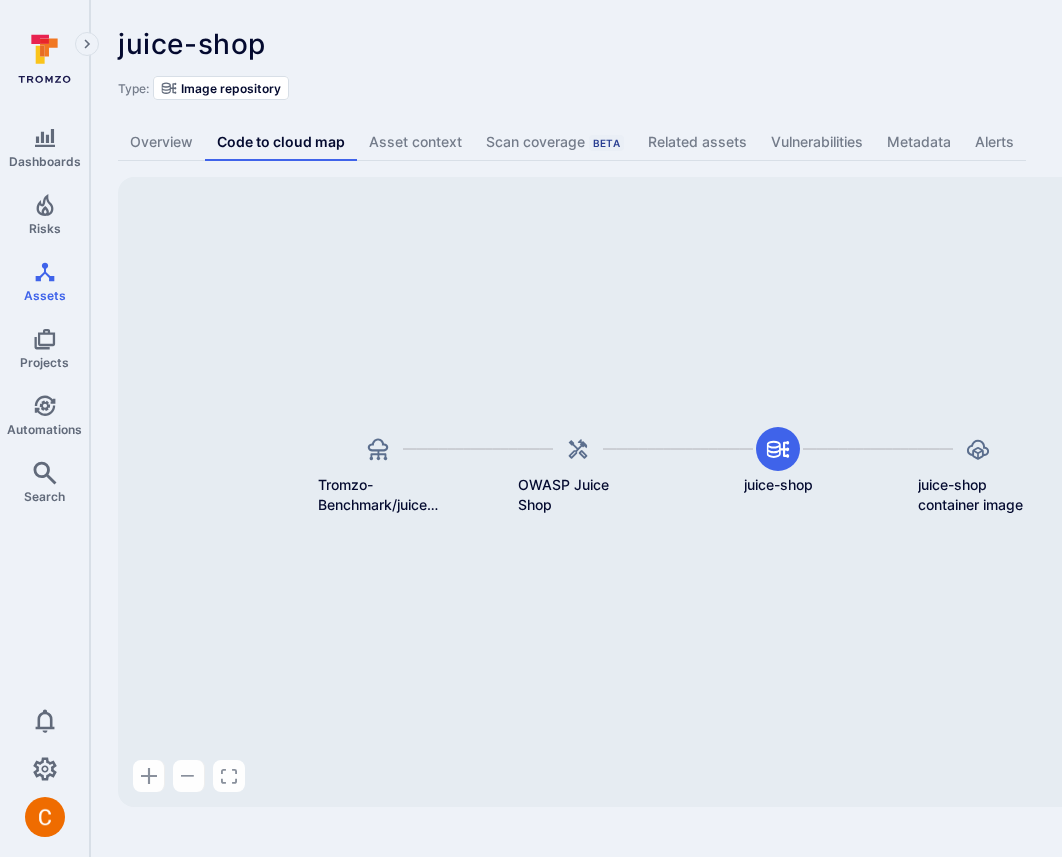 click on "juice-shop ...   Show  more" at bounding box center [622, 44] 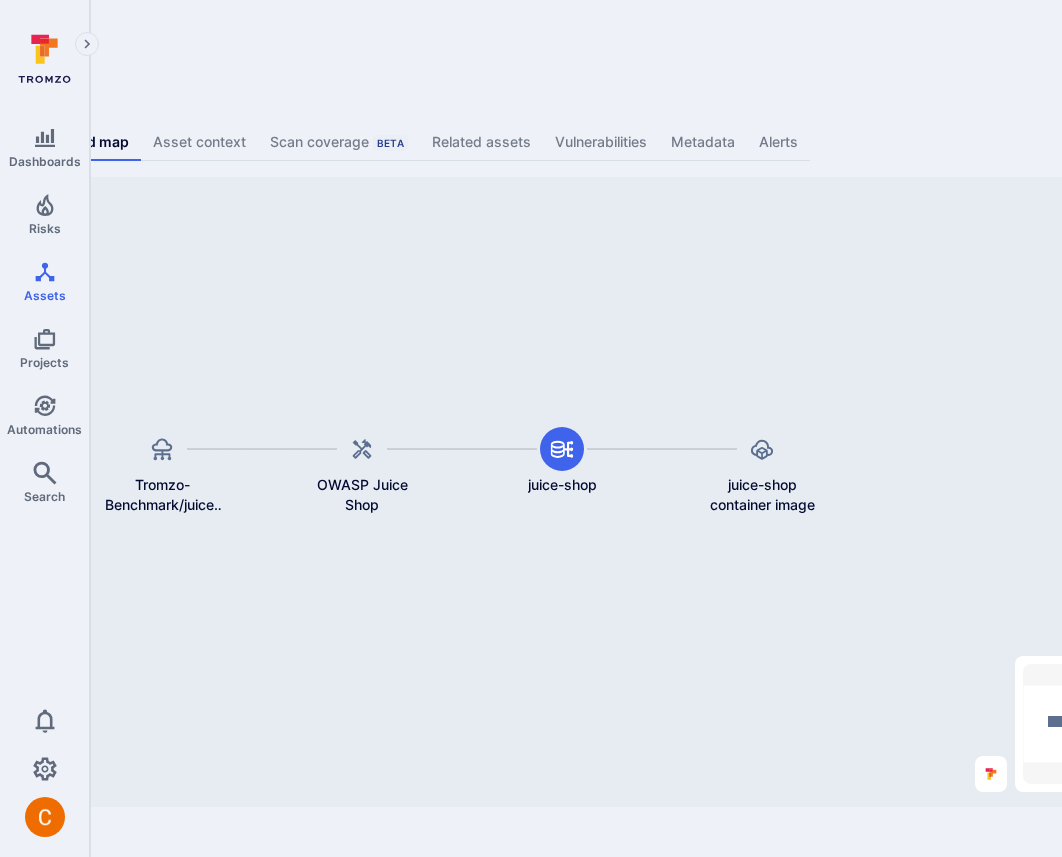 scroll, scrollTop: 0, scrollLeft: 246, axis: horizontal 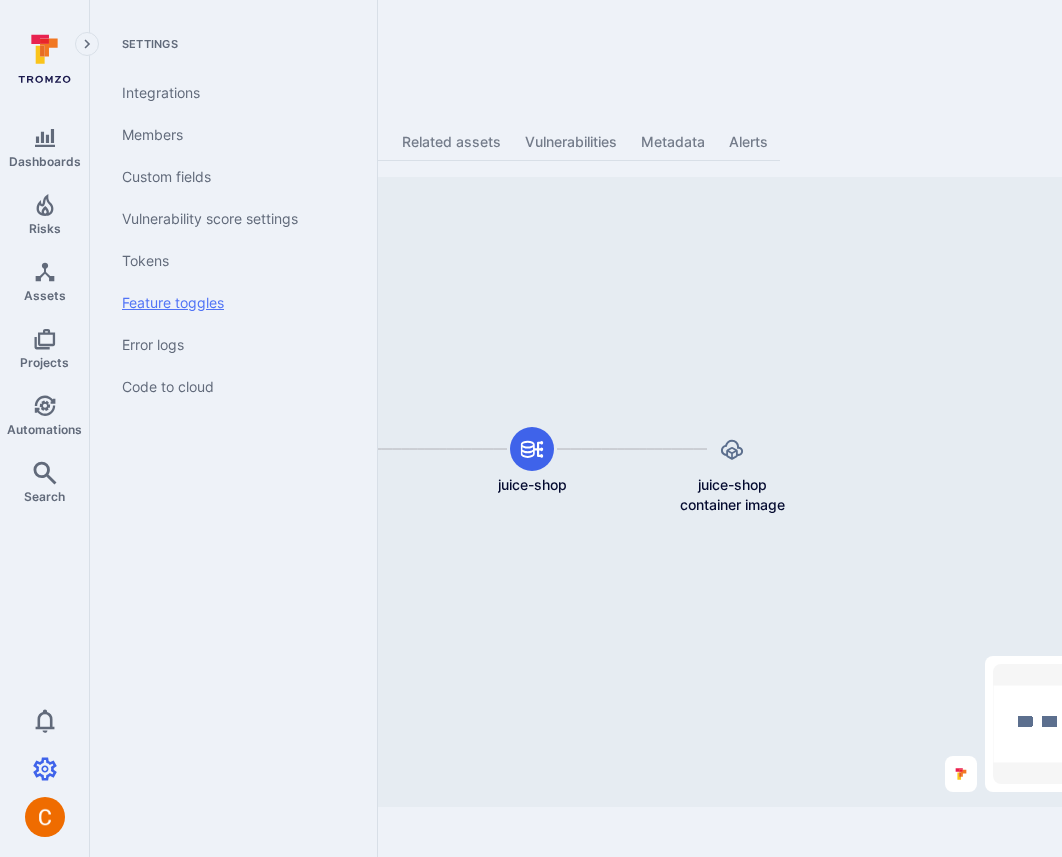 click on "Feature toggles" at bounding box center [229, 303] 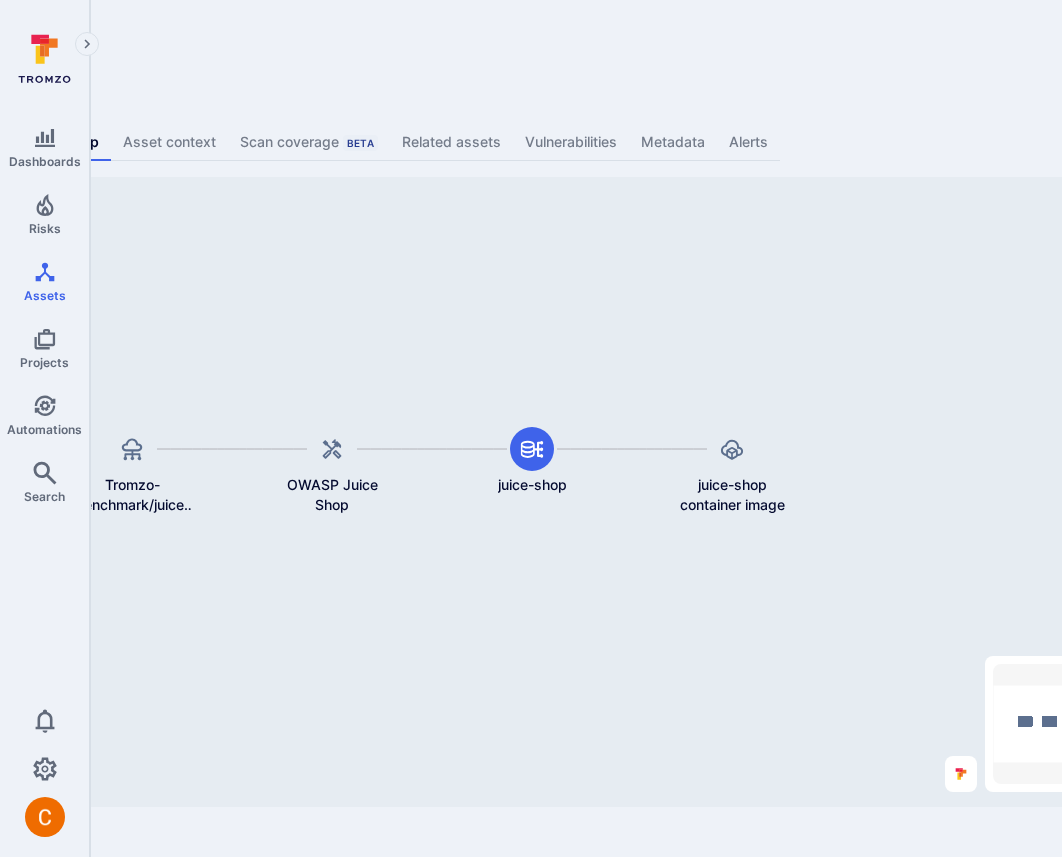 click on "Dashboards Risks Assets Projects Automations Search 0 Assets Assets Pull requests juice-shop ...   Show  more Type: Image repository Overview Code to cloud map Asset context Scan coverage   Beta Related assets Vulnerabilities Metadata Alerts Tromzo-Benchmark/juice-shop OWASP Juice Shop juice-shop juice-shop container image Mini Map Press enter or space to select a node. You can then use the arrow keys to move the node around. Press delete to remove it and escape to cancel. Press enter or space to select an edge. You can then press delete to remove it or escape to cancel." at bounding box center [285, 428] 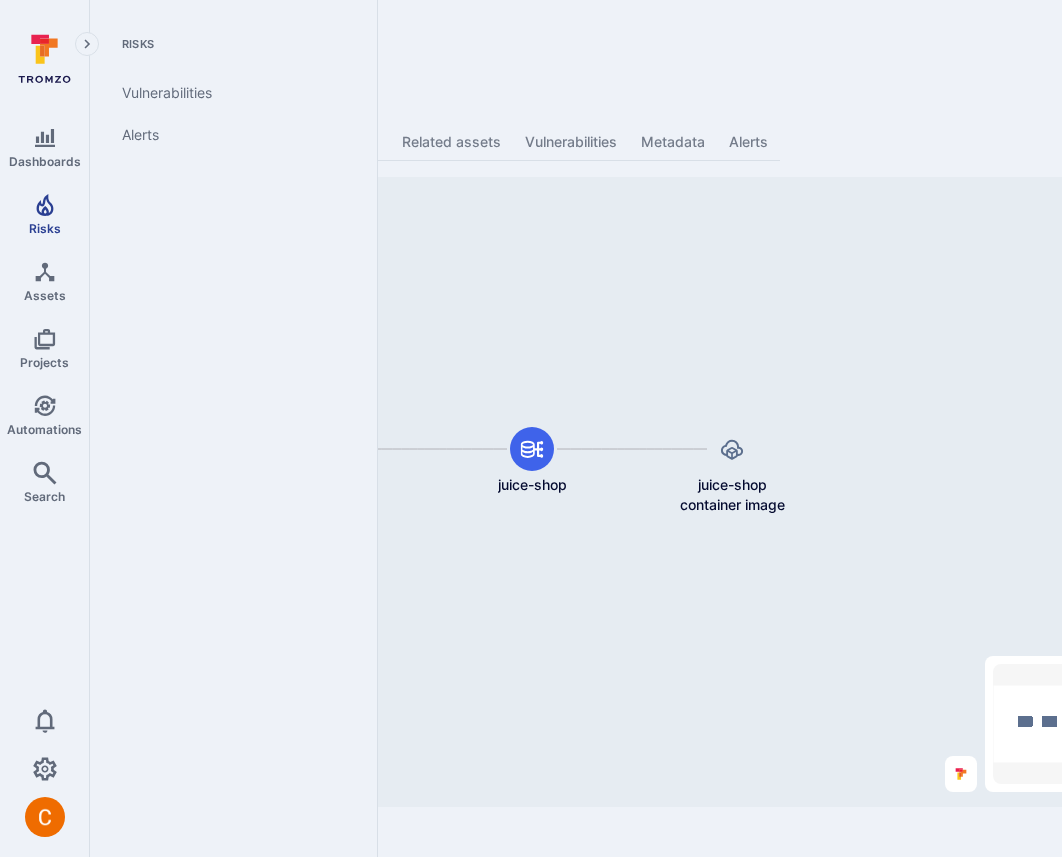click 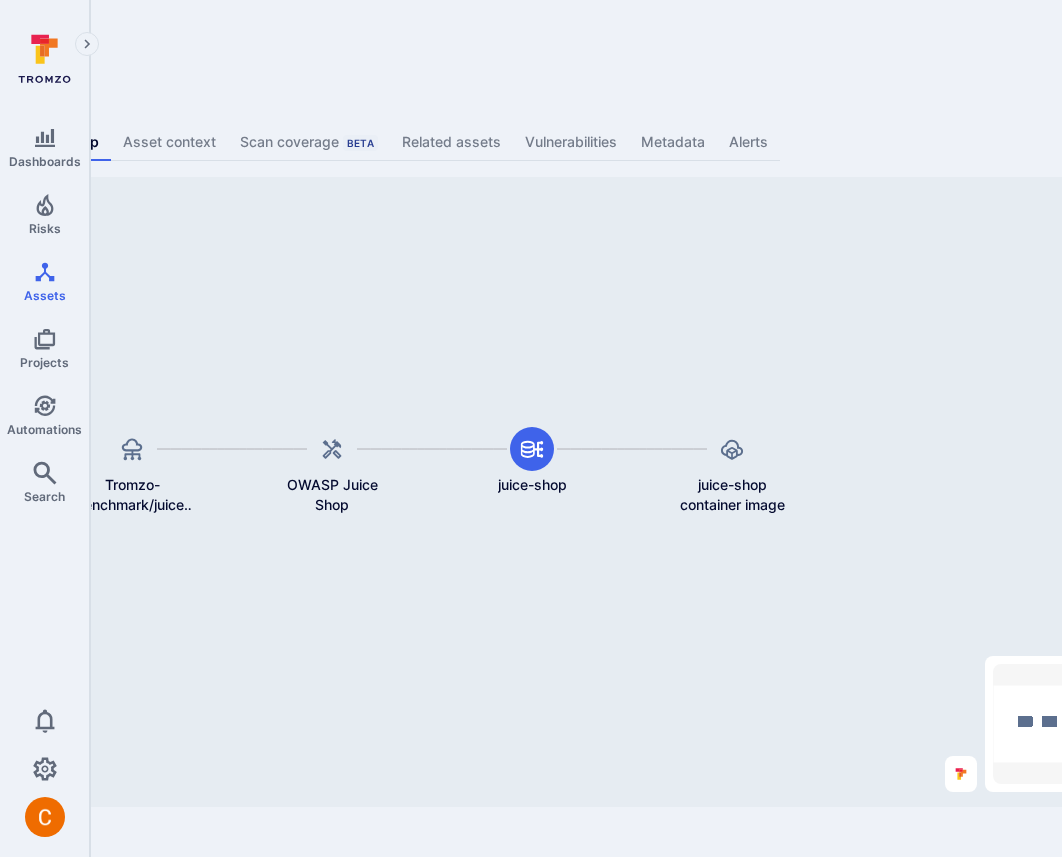 click on "juice-shop ...   Show  more Type: Image repository Overview Code to cloud map Asset context Scan coverage   Beta Related assets Vulnerabilities Metadata Alerts Tromzo-Benchmark/juice-shop OWASP Juice Shop juice-shop juice-shop container image Mini Map Press enter or space to select a node. You can then use the arrow keys to move the node around. Press delete to remove it and escape to cancel. Press enter or space to select an edge. You can then press delete to remove it or escape to cancel." at bounding box center (519, 417) 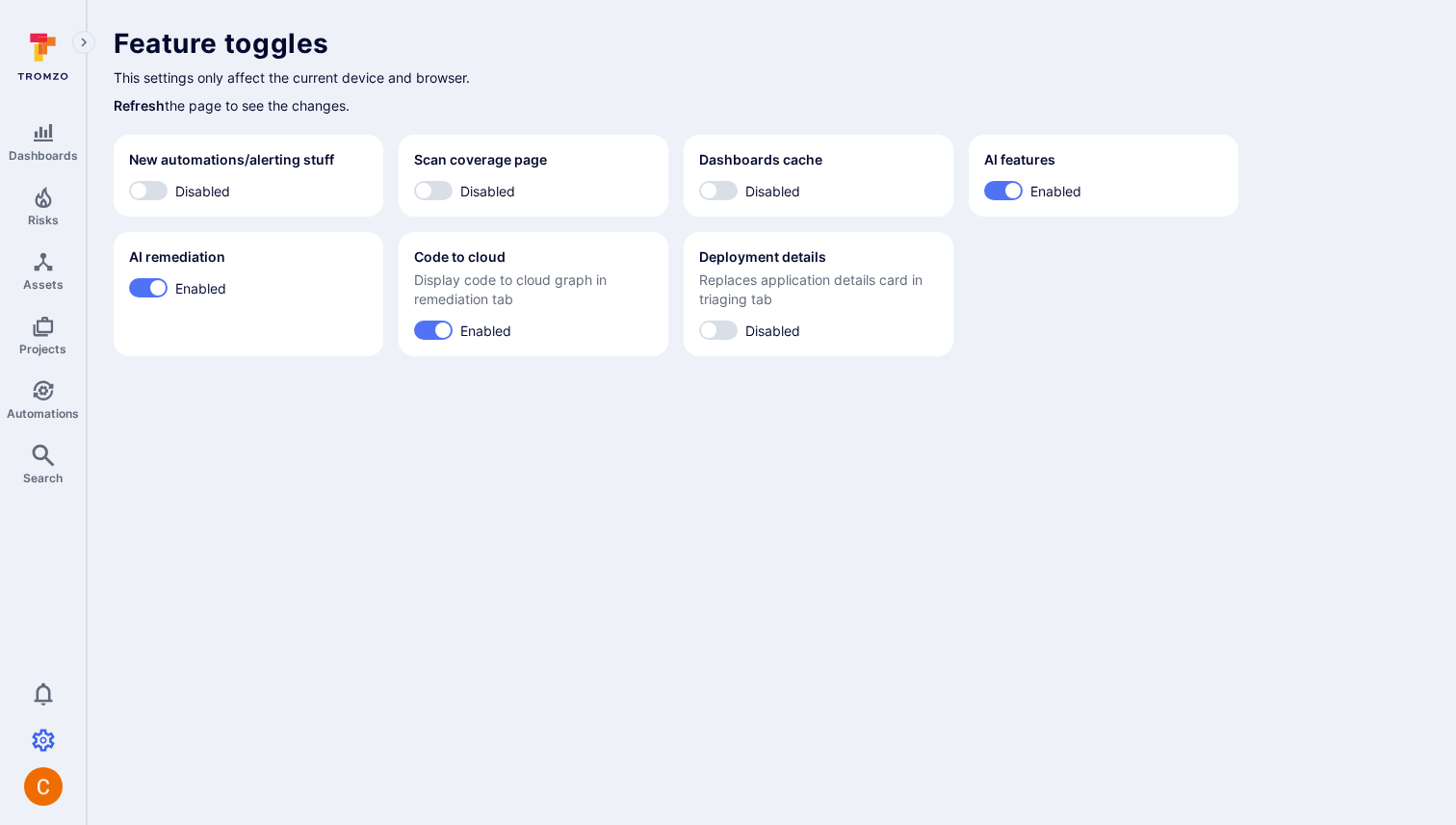scroll, scrollTop: 0, scrollLeft: 0, axis: both 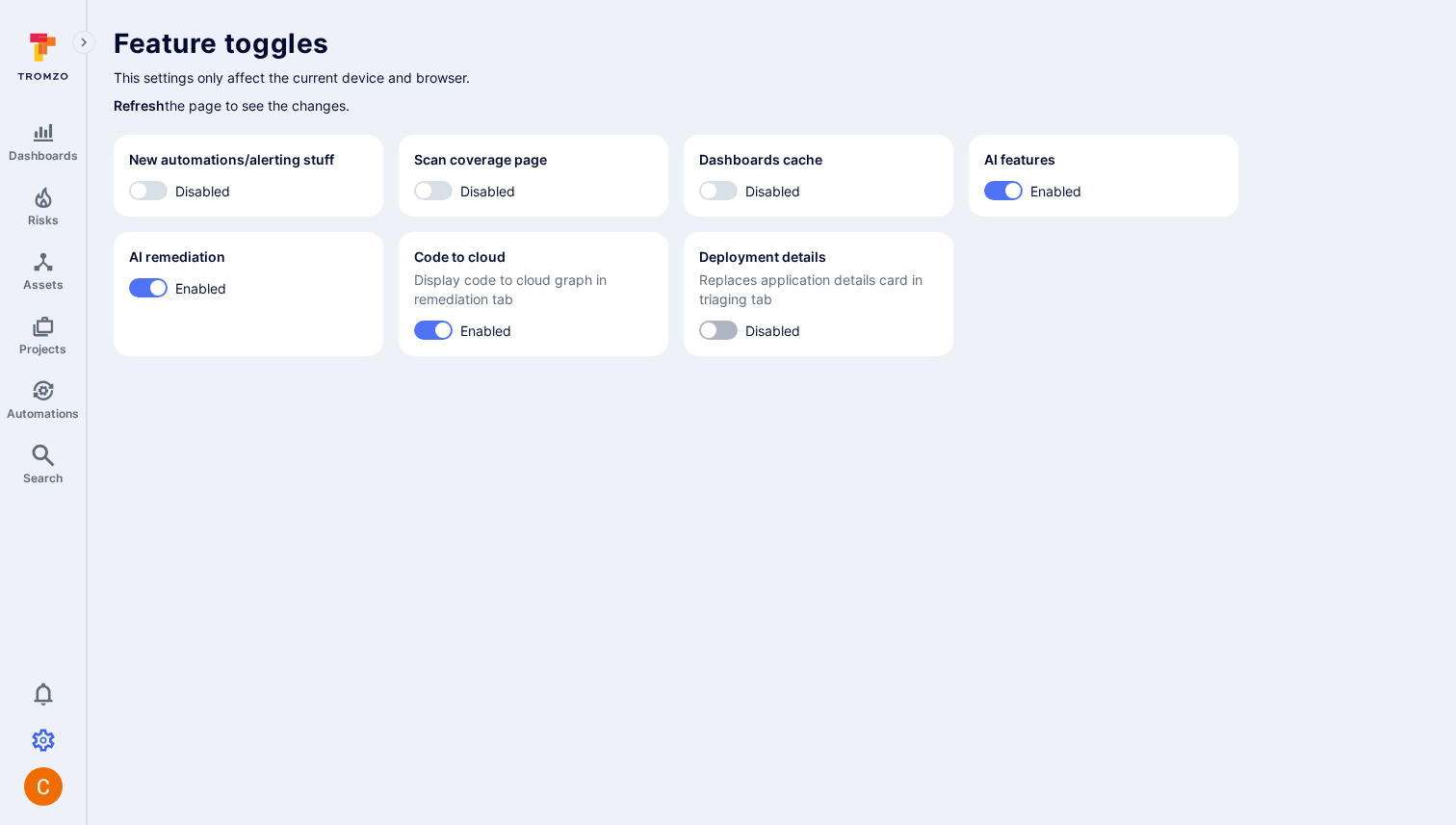 click on "Disabled" at bounding box center [709, 330] 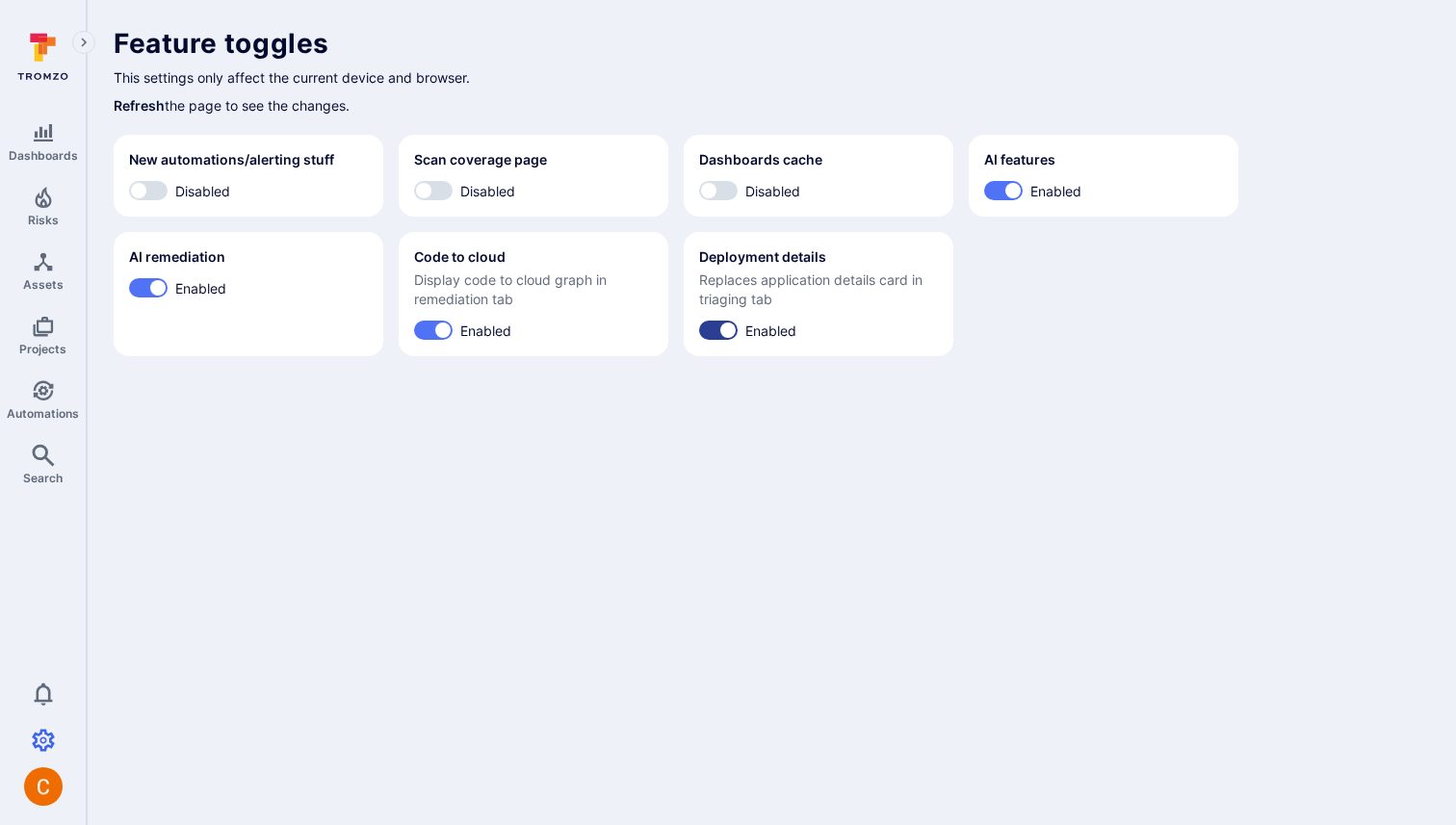click on "Enabled" at bounding box center [728, 330] 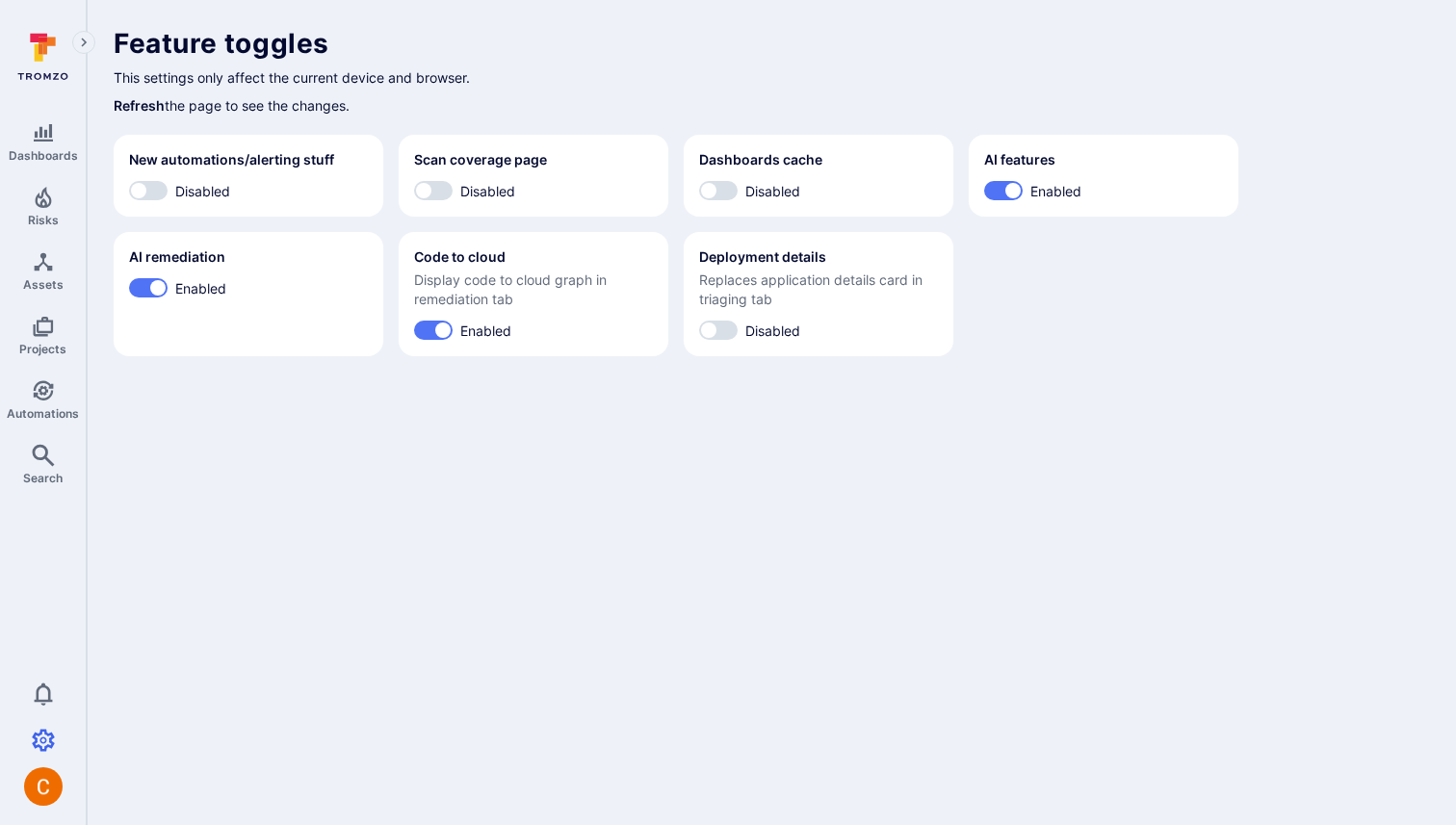 click on "Dashboards Risks Assets Projects Automations Search 0 Settings Integrations Members Custom fields Vulnerability score settings Tokens Feature toggles Error logs Code to cloud Feature toggles This settings only affect the current device and browser. Refresh  the page to see the changes. New automations/alerting stuff Disabled Scan coverage page Disabled Dashboards cache Disabled AI features Enabled AI remediation Enabled Code to cloud Display code to cloud graph in remediation tab Enabled Deployment details Replaces application details card in triaging tab Disabled" at bounding box center (728, 412) 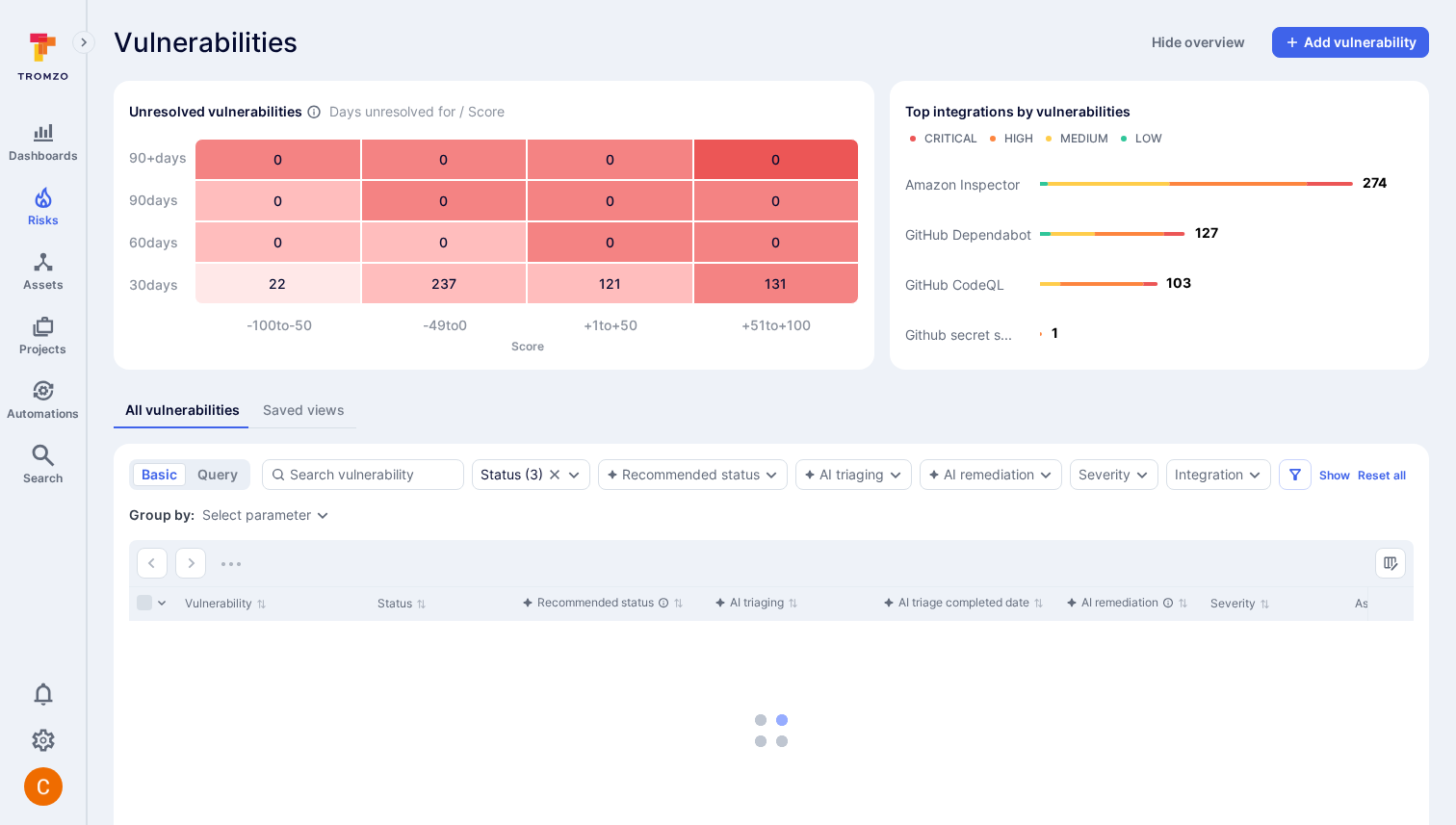 scroll, scrollTop: 131, scrollLeft: 0, axis: vertical 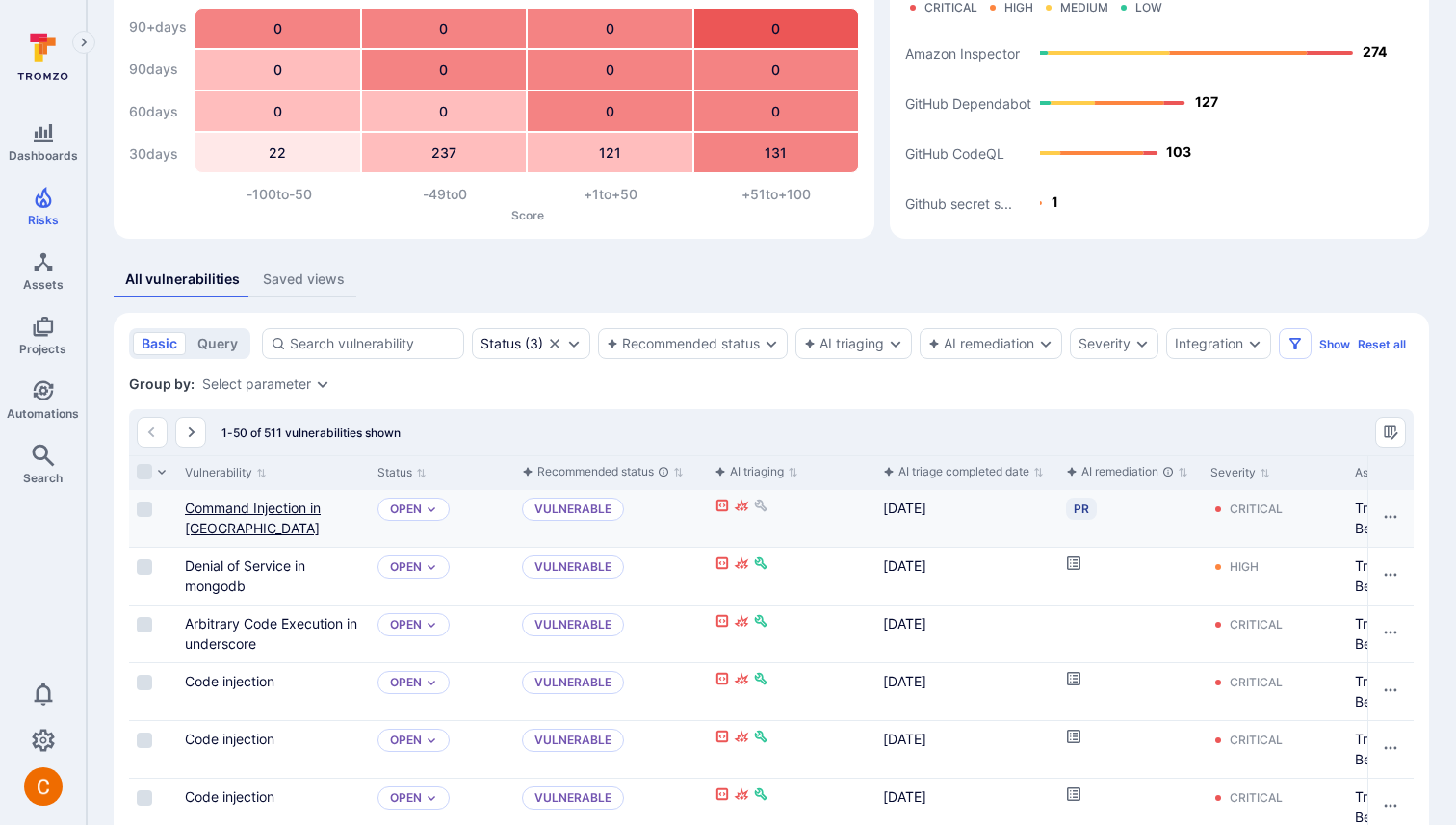 click on "Command Injection in [GEOGRAPHIC_DATA]" at bounding box center (252, 518) 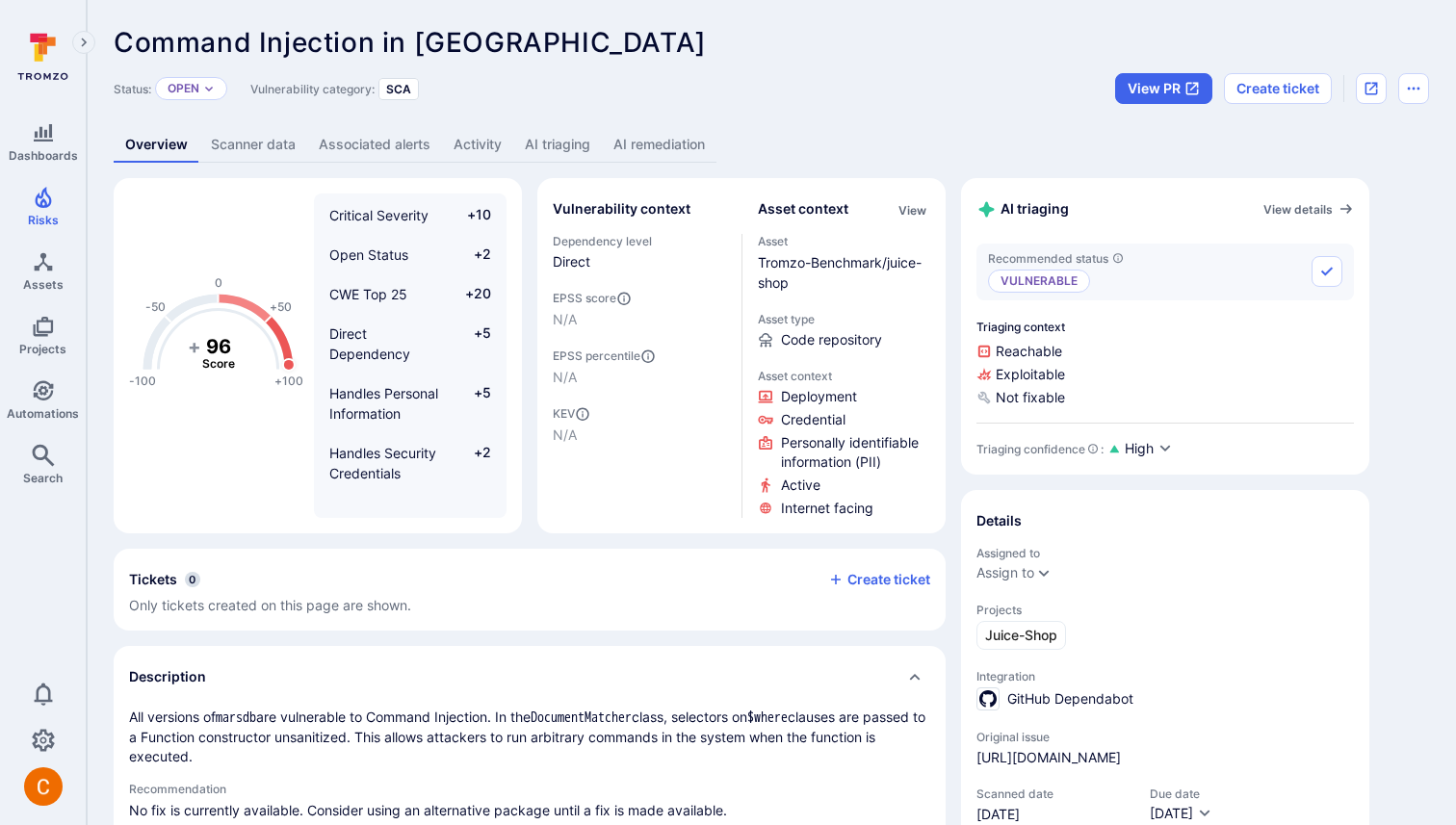 click on "Command Injection in marsdb ...   Show  more Status: Open Vulnerability category: SCA View PR Create ticket Overview Scanner data Associated alerts Activity AI triaging AI remediation -100 -50 0 +50 +100 + 96 Score Critical Severity +10 Open Status +2 CWE Top 25 +20 Direct Dependency +5 Handles Personal Information +5 Handles Security Credentials +2 Active Utilization +2 External or Public Asset +20 AI Triaging Recommendation (High Confidence) - Vulnerable +30 Vulnerability context Dependency level Direct EPSS score  N/A EPSS percentile  N/A KEV  N/A Asset context View Asset Tromzo-Benchmark/juice-shop Asset type Code repository Asset context Deployment Credential Personally identifiable information (PII) Active Internet facing Tickets 0 Create ticket Only tickets created on this page are shown. Description All versions of  marsdb  are vulnerable to Command Injection. In the  DocumentMatcher  class, selectors on  $where
Recommendation
Tags 0 Add tags Fix info Custom fields Mapped from integrations : High" at bounding box center [771, 759] 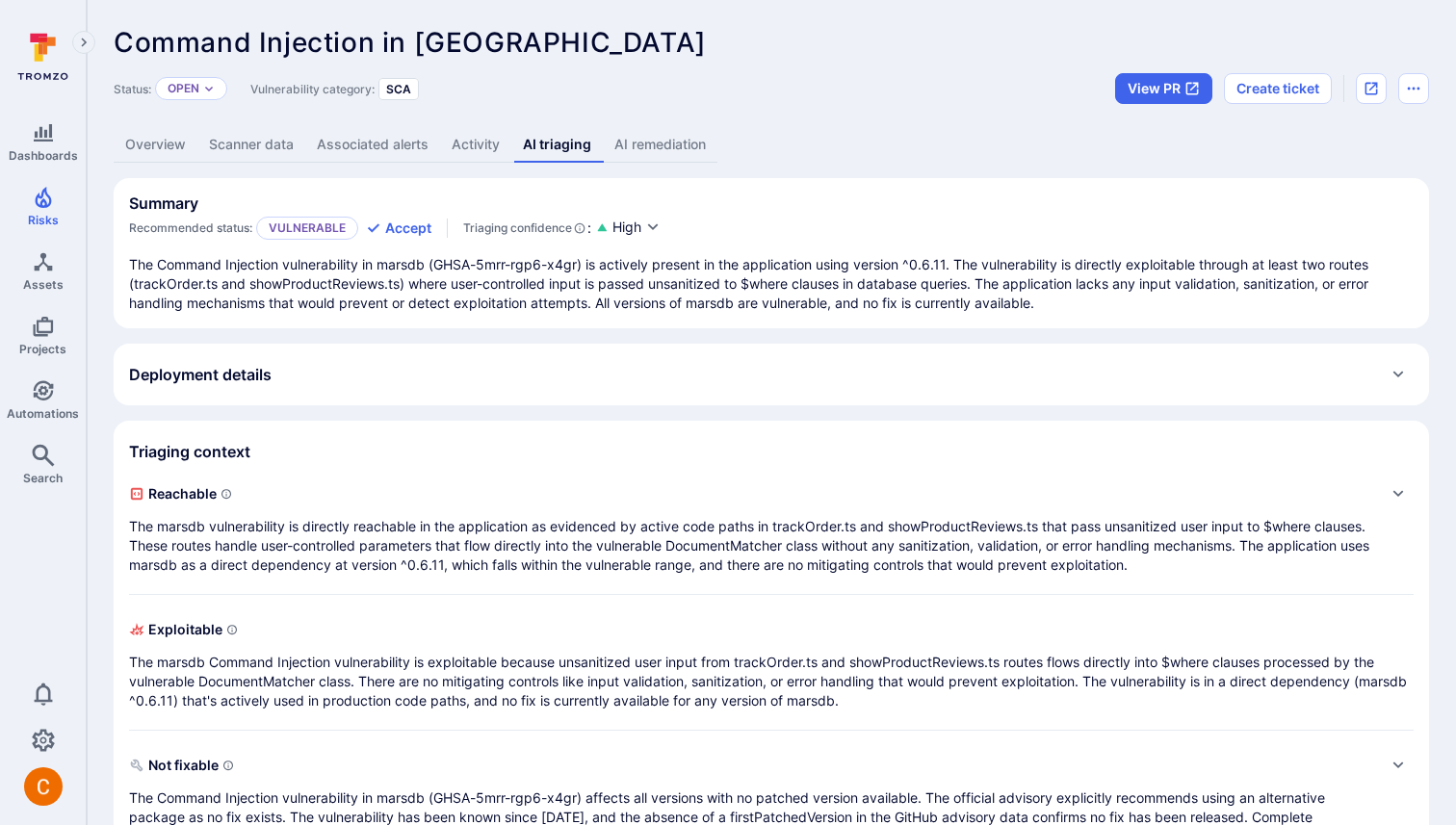 click on "Deployment details" at bounding box center (771, 374) 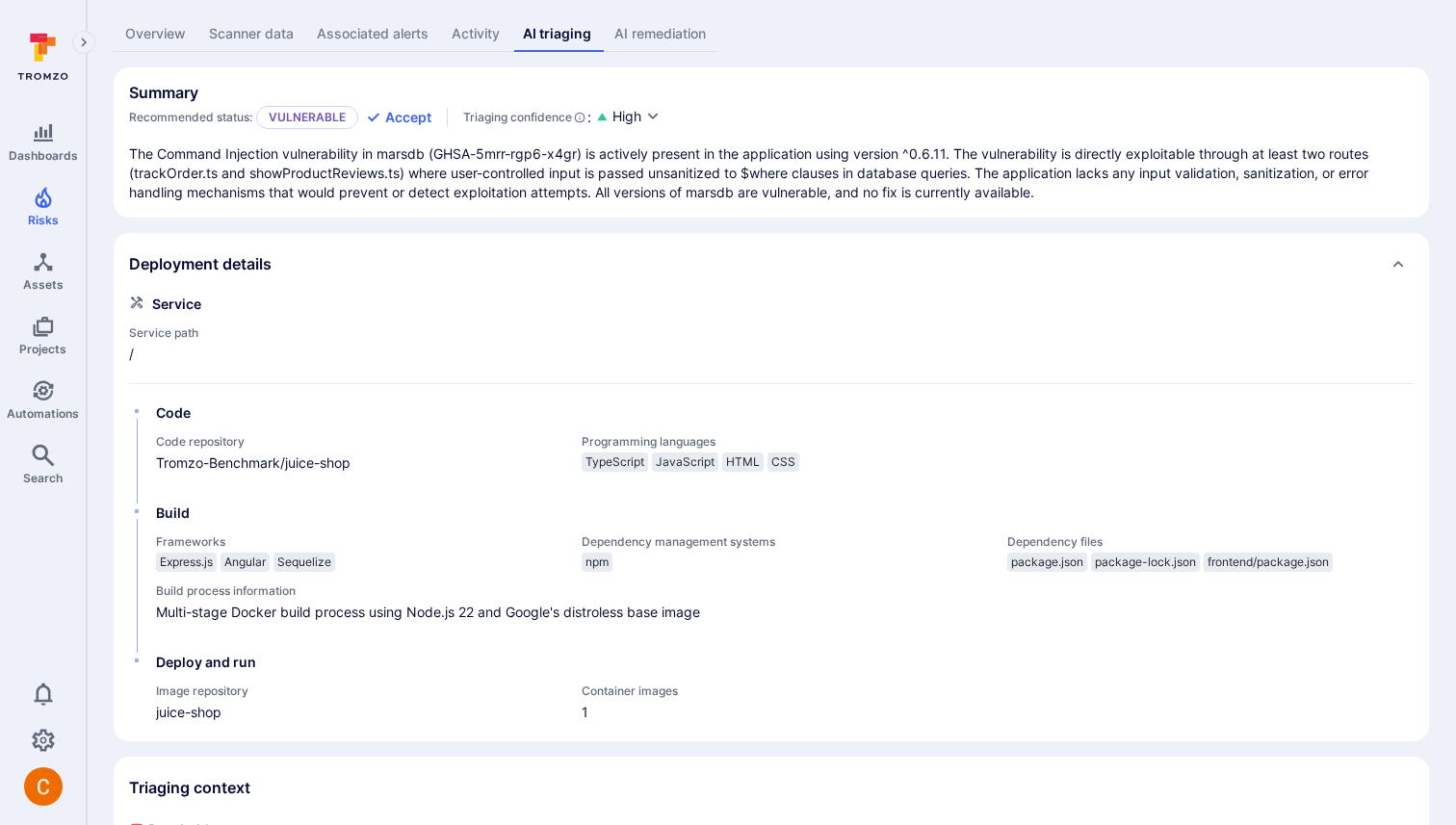 scroll, scrollTop: 88, scrollLeft: 0, axis: vertical 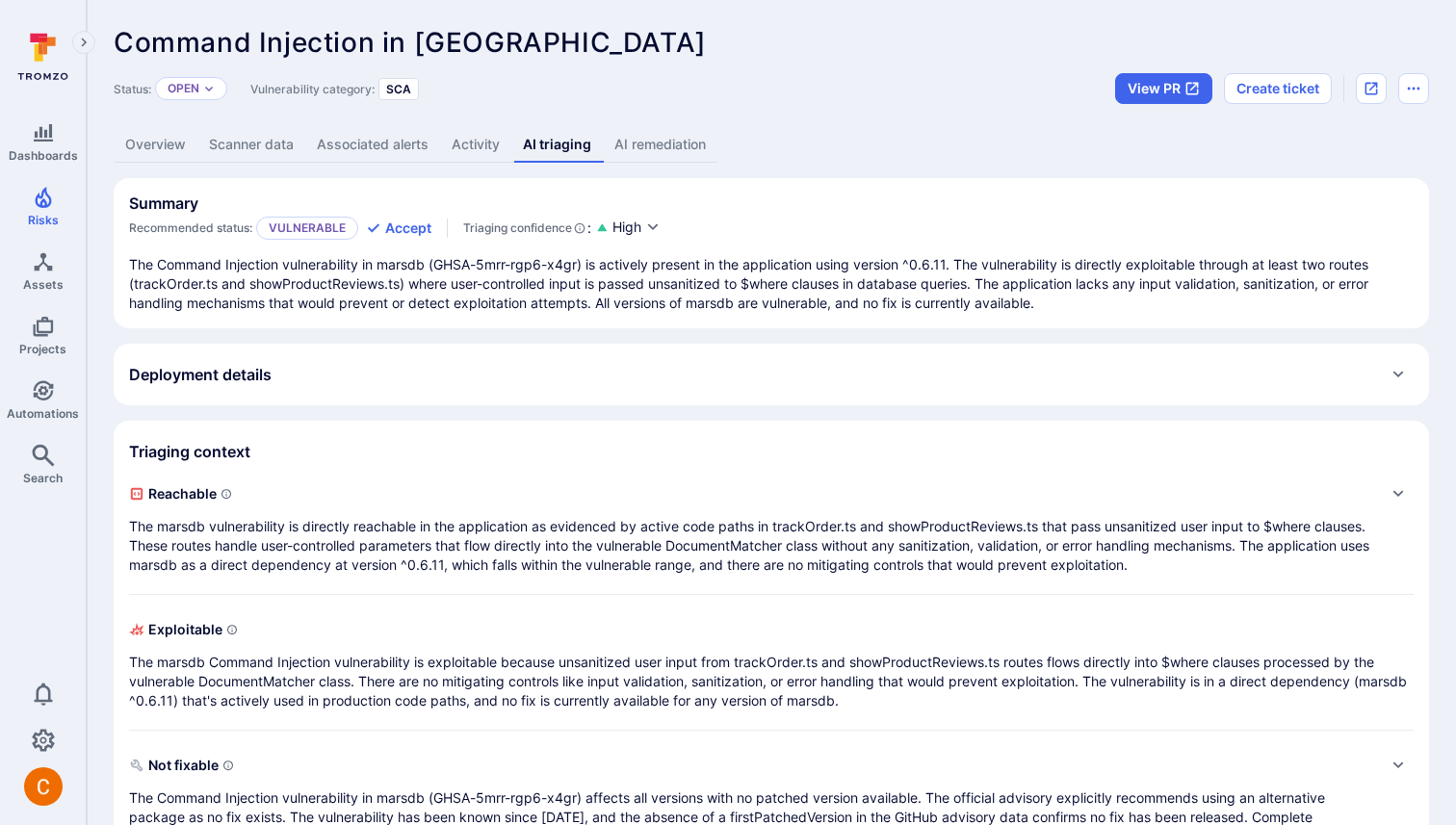 click on "Deployment details" at bounding box center (771, 374) 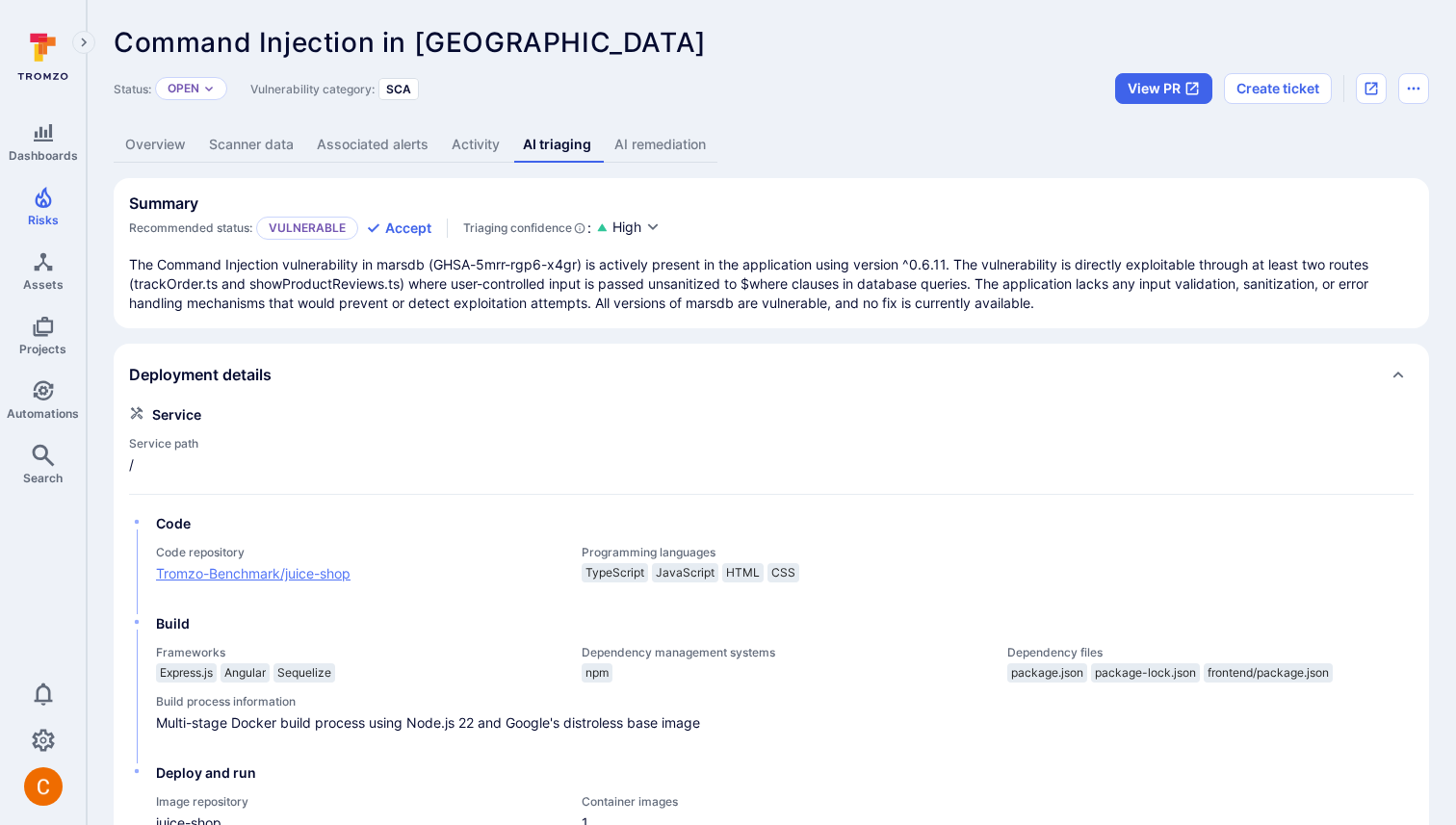 click on "Tromzo-Benchmark/juice-shop" at bounding box center [359, 573] 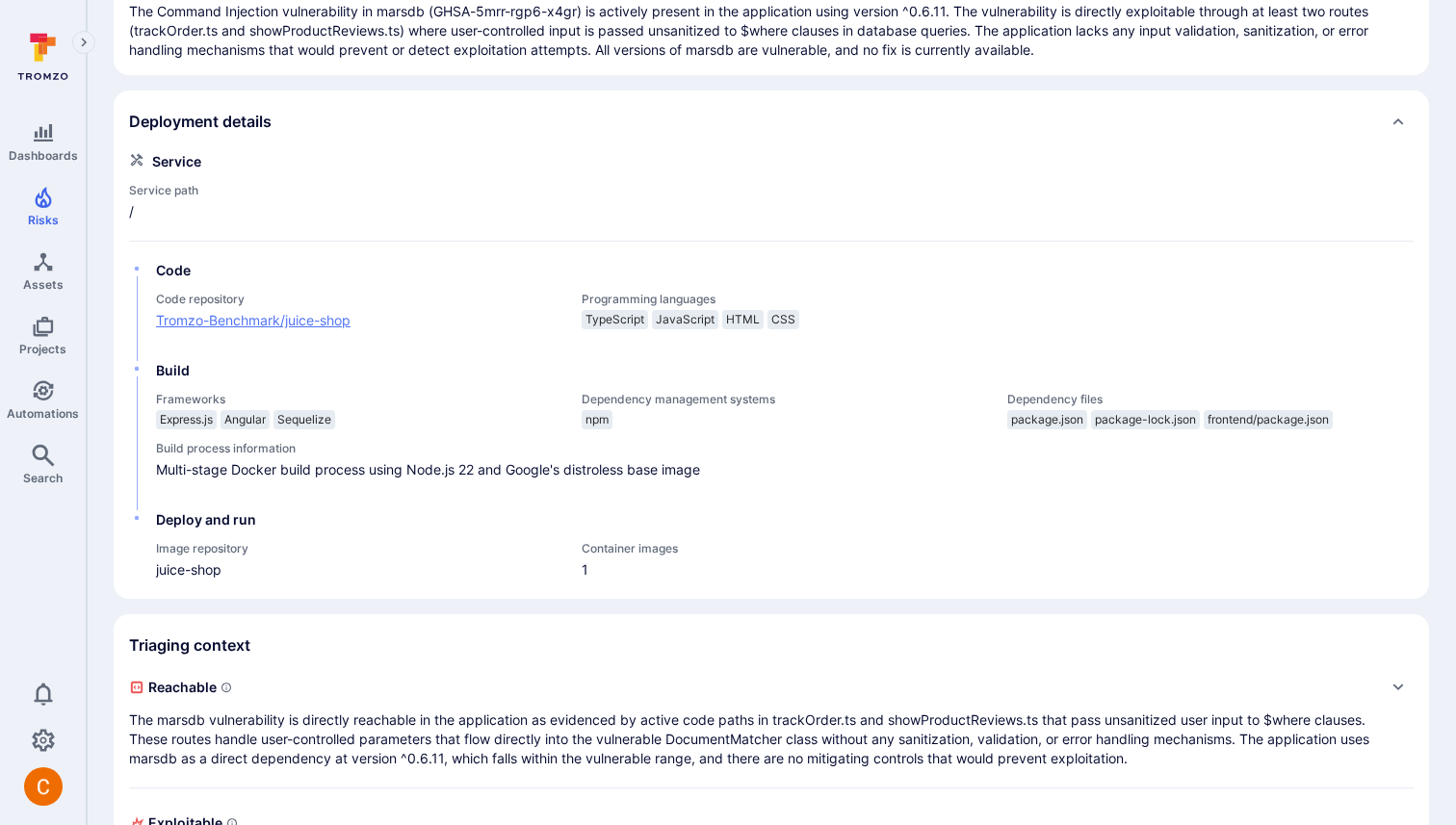 scroll, scrollTop: 254, scrollLeft: 0, axis: vertical 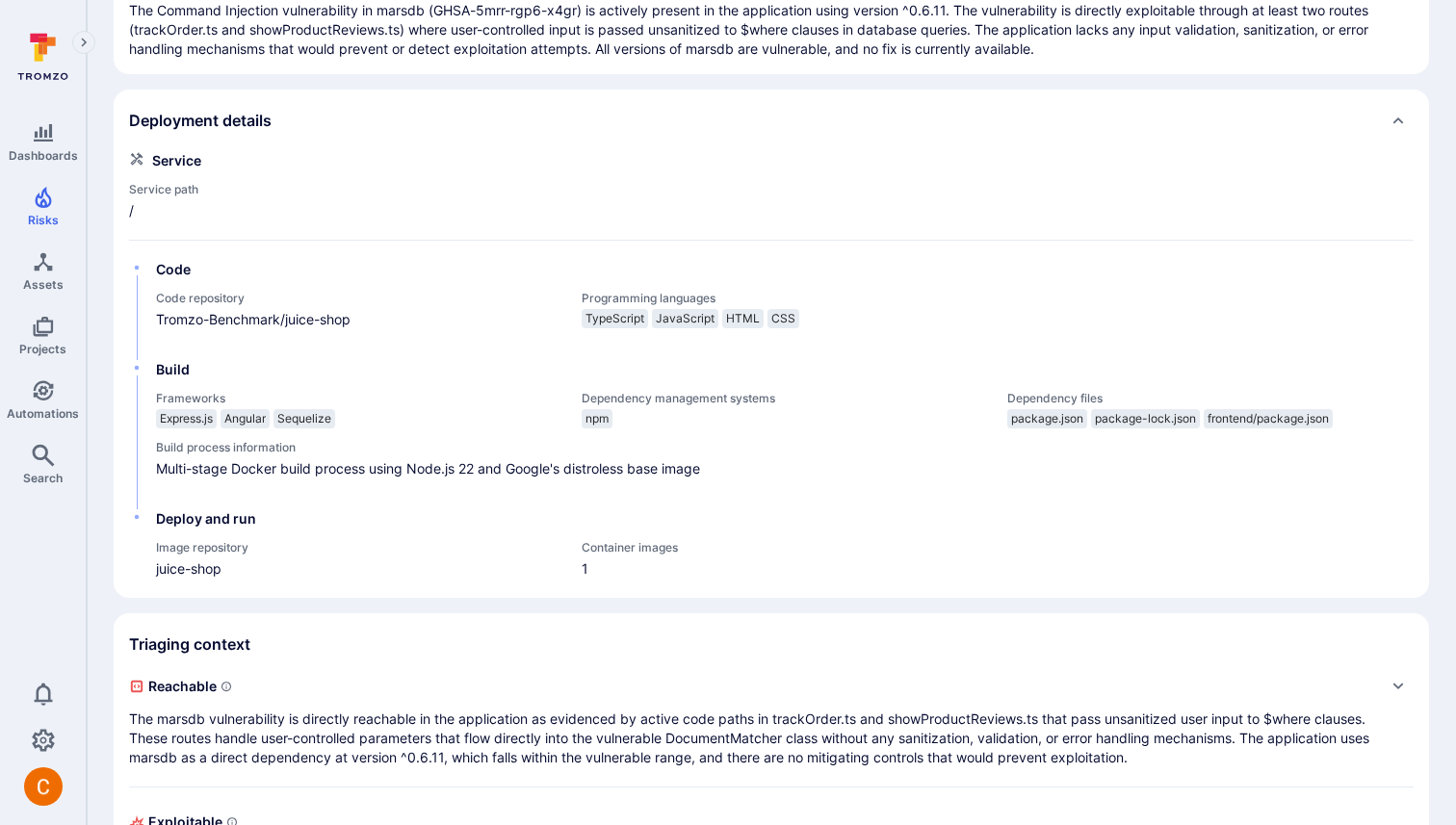 click on "Deployment details" at bounding box center (771, 120) 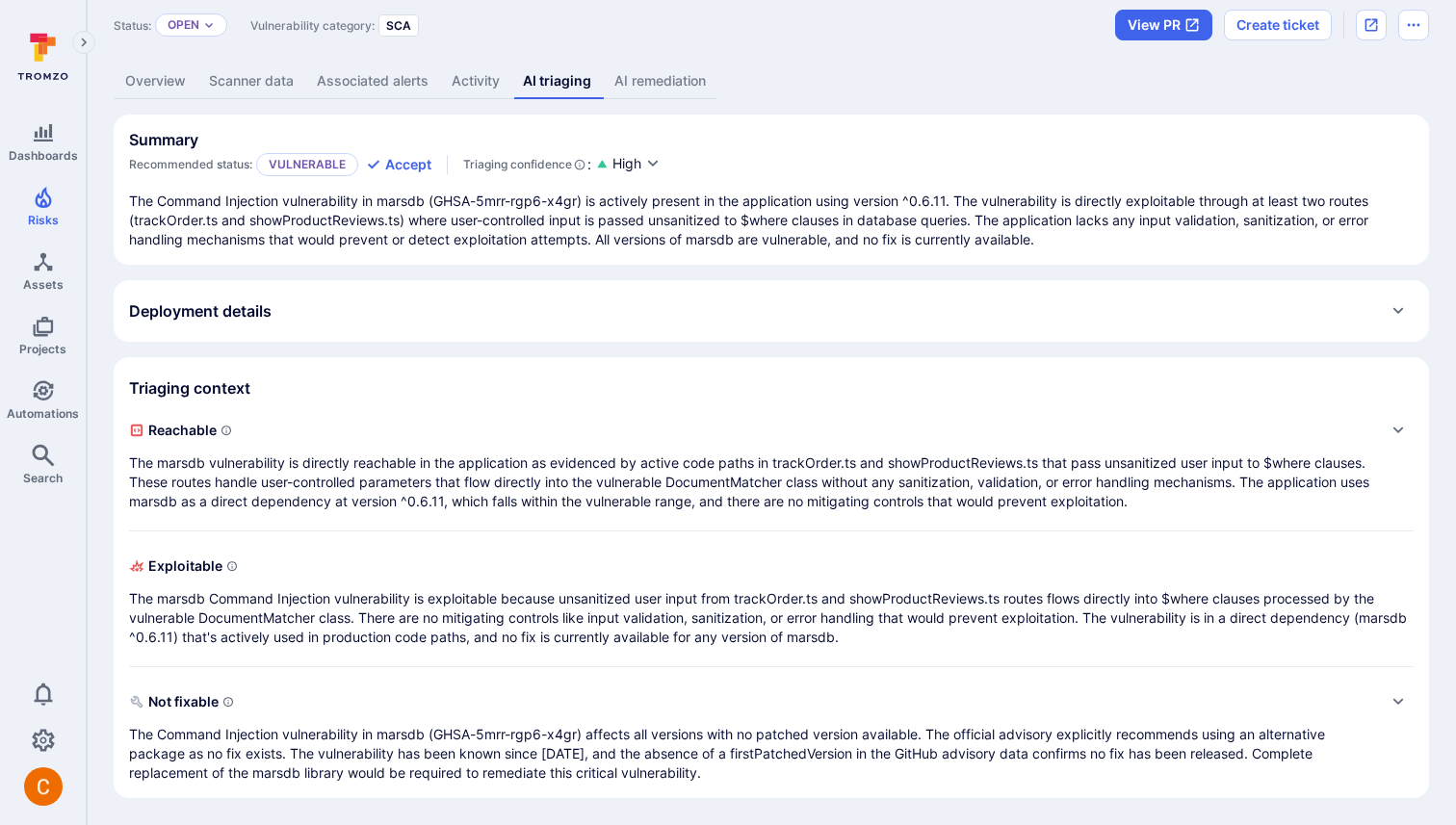 click on "Deployment details" at bounding box center (771, 311) 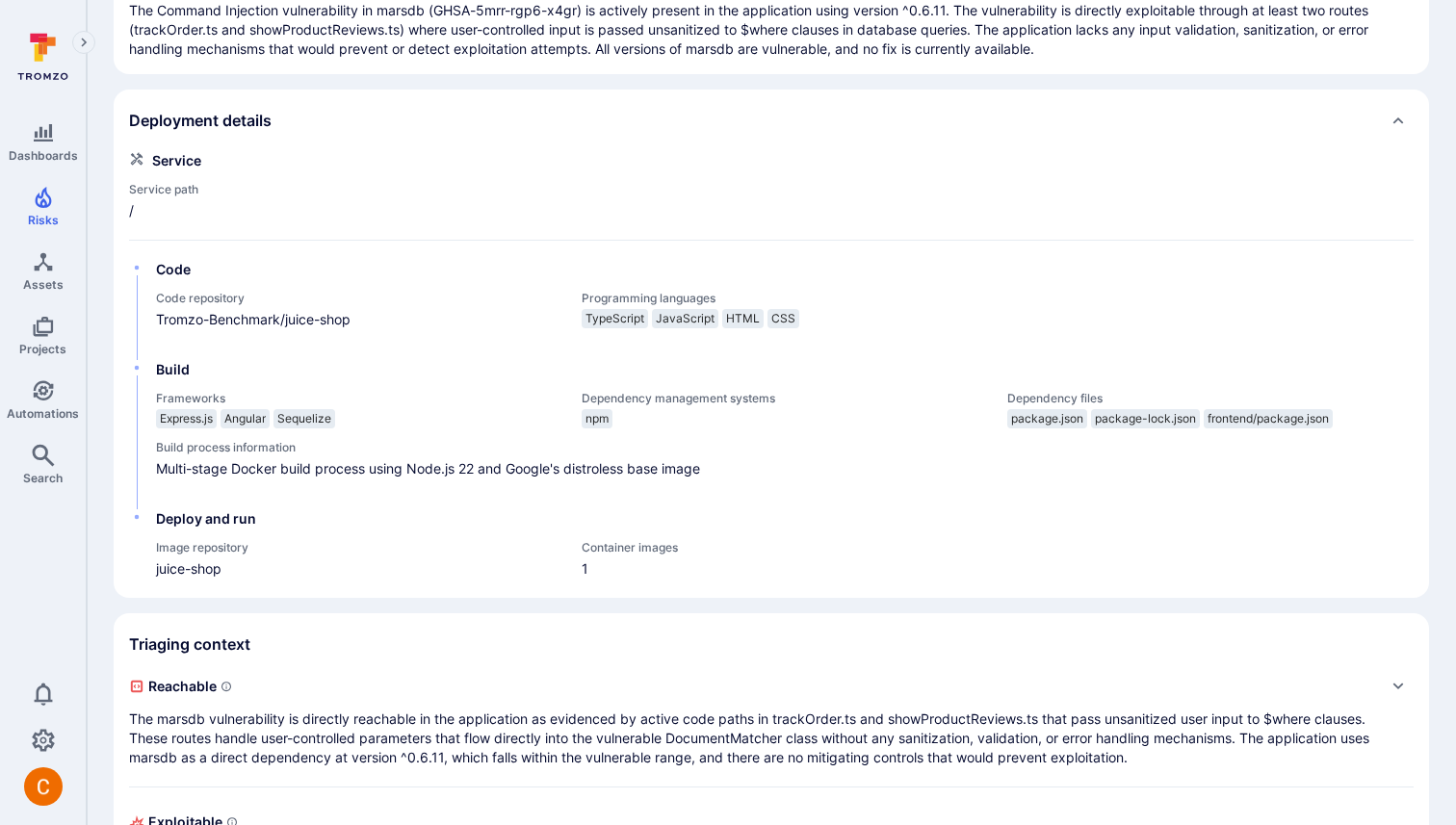 click on "Service Service path / Code Code repository Tromzo-Benchmark/juice-shop Programming languages TypeScript JavaScript HTML CSS Build Frameworks Express.js Angular Sequelize Dependency management systems npm Dependency files package.json package-lock.json frontend/package.json Build process information Multi-stage Docker build process using Node.js 22 and Google's distroless base image Deploy and run Image repository juice-shop Container images 1" at bounding box center [771, 365] 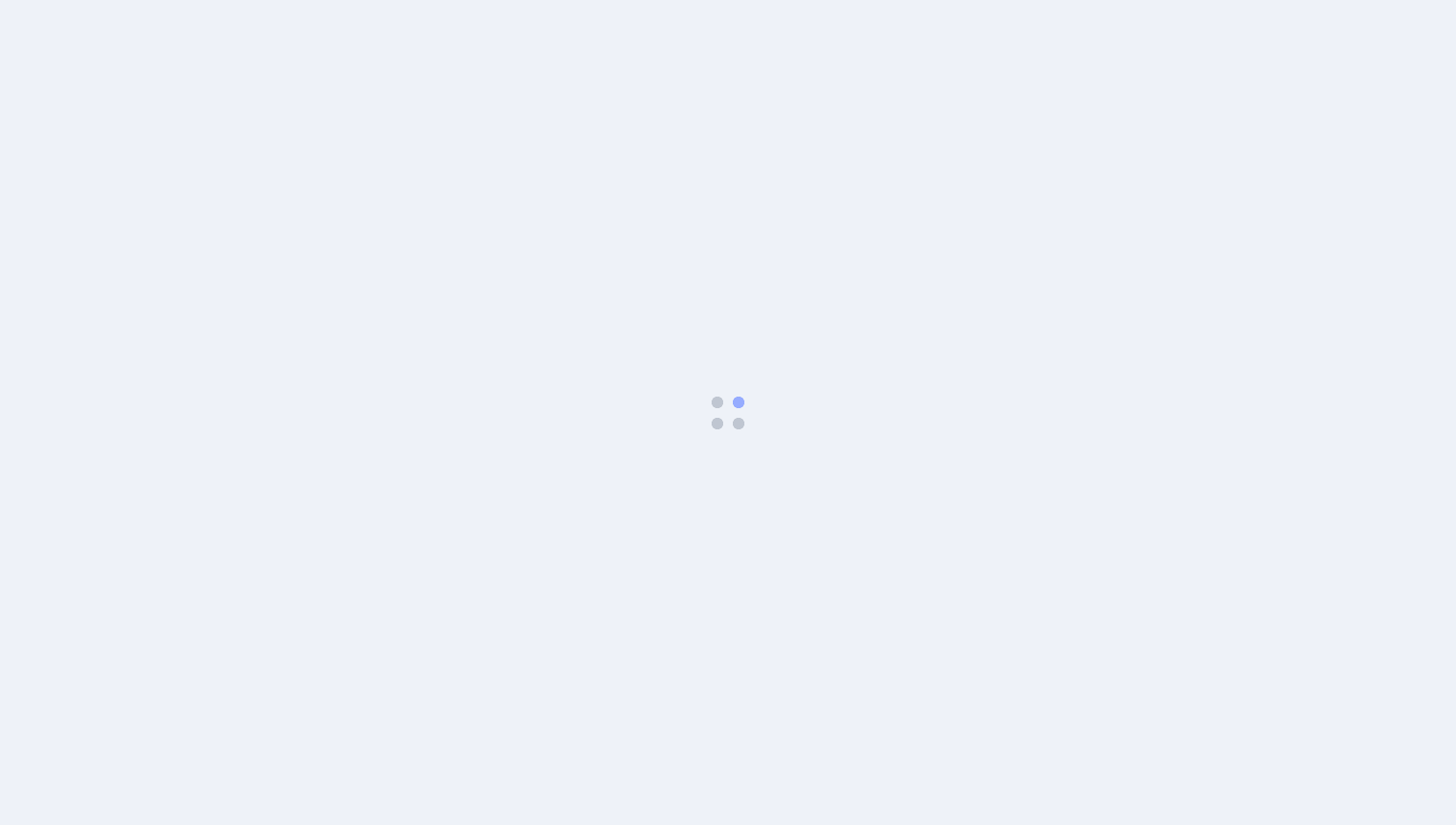 scroll, scrollTop: 0, scrollLeft: 0, axis: both 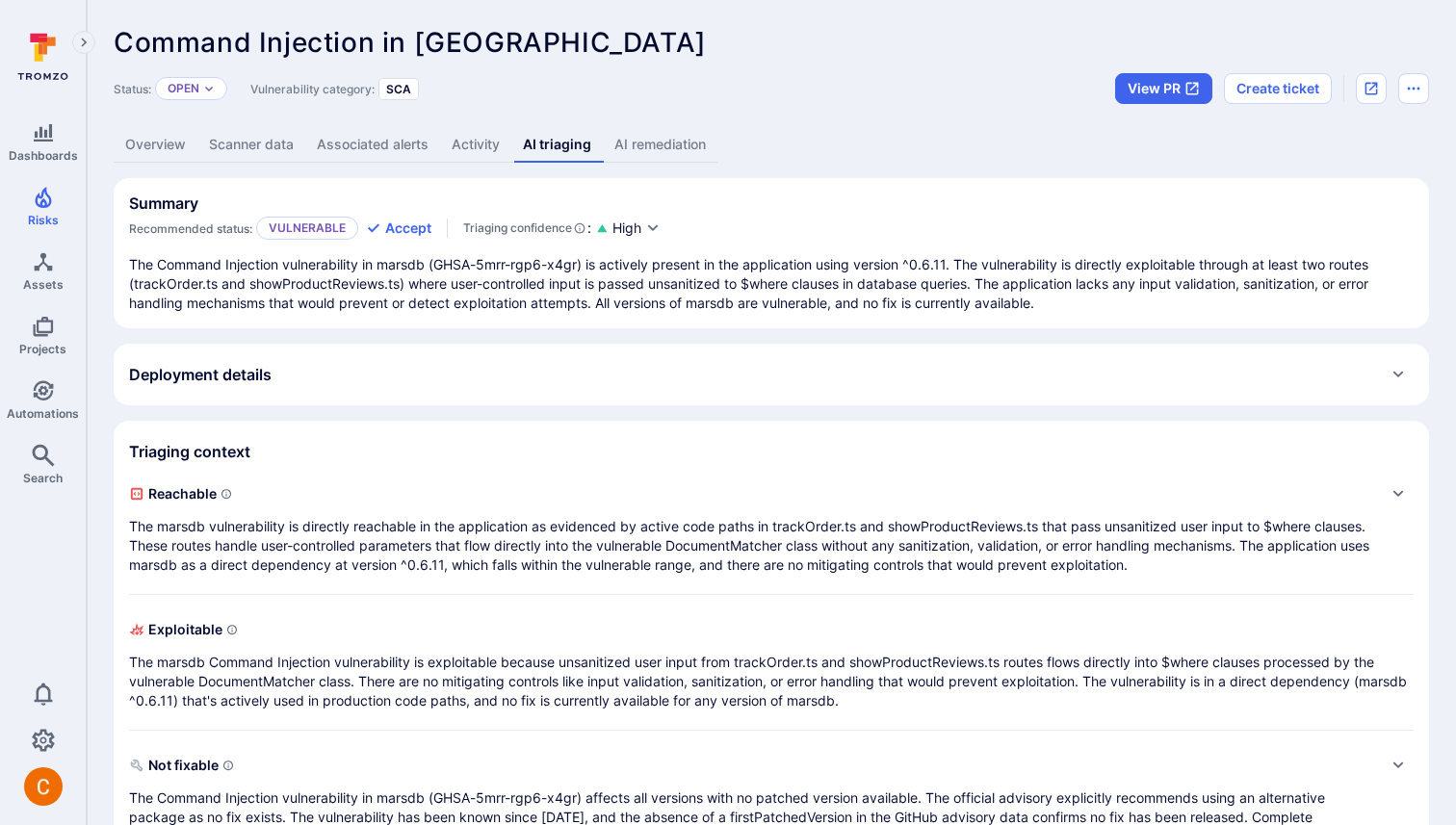 click on "Deployment details" at bounding box center (771, 374) 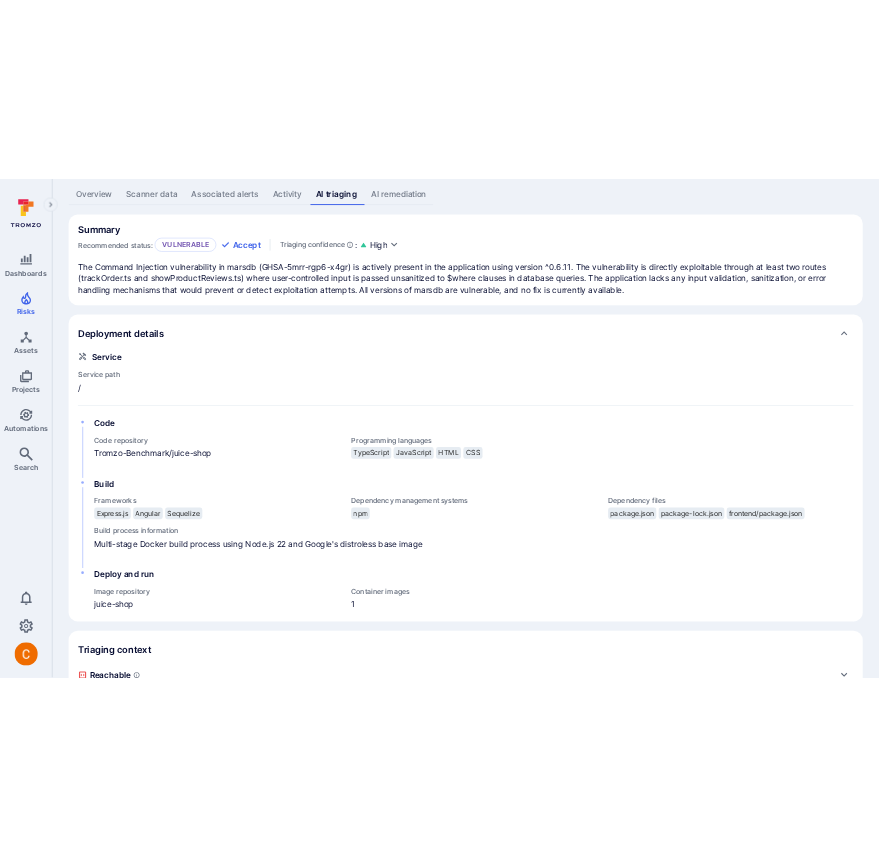 scroll, scrollTop: 129, scrollLeft: 0, axis: vertical 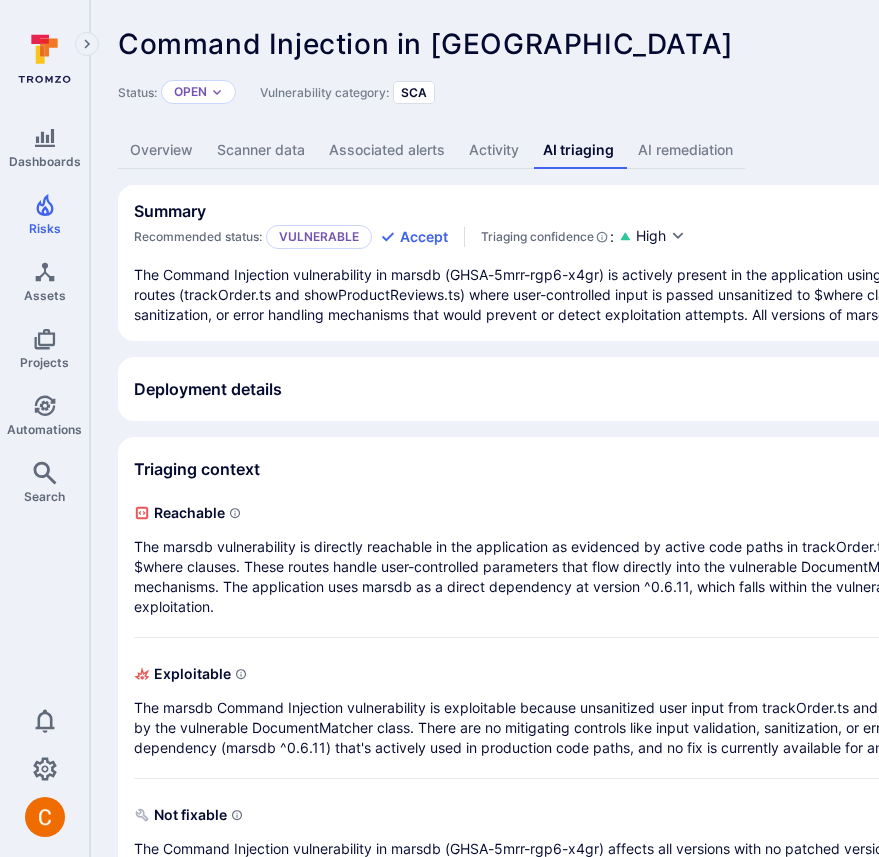 click on "Deployment details" at bounding box center [765, 389] 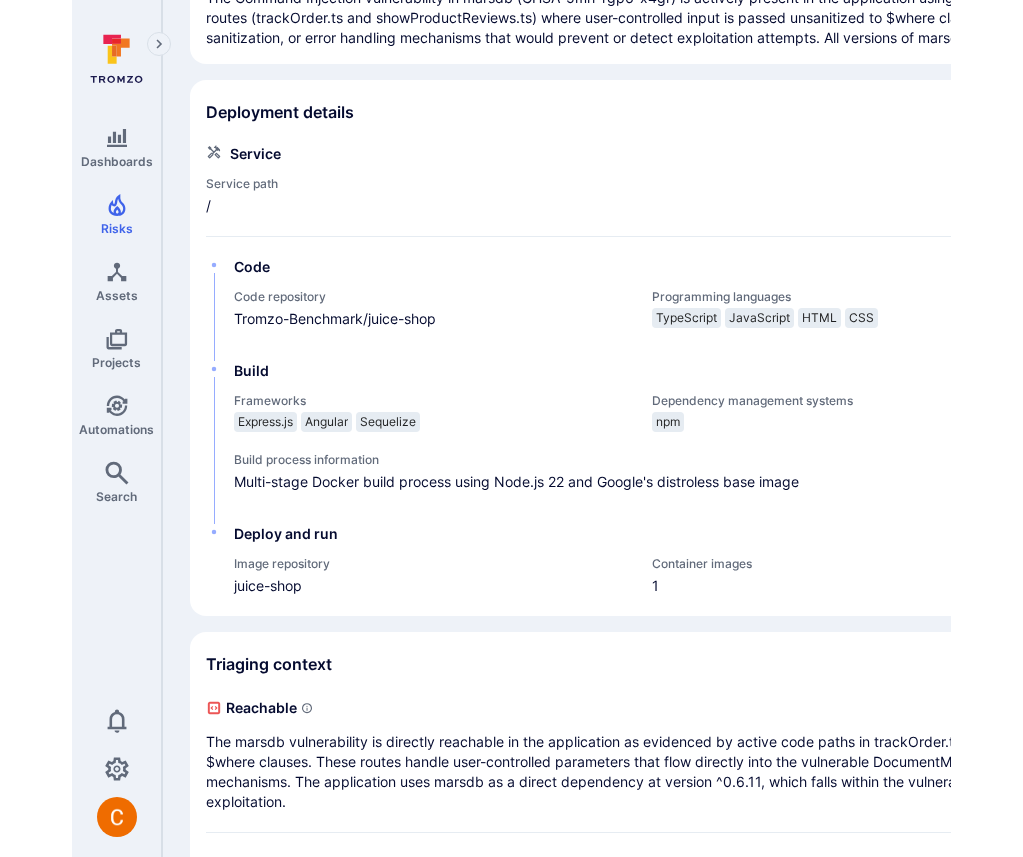scroll, scrollTop: 279, scrollLeft: 0, axis: vertical 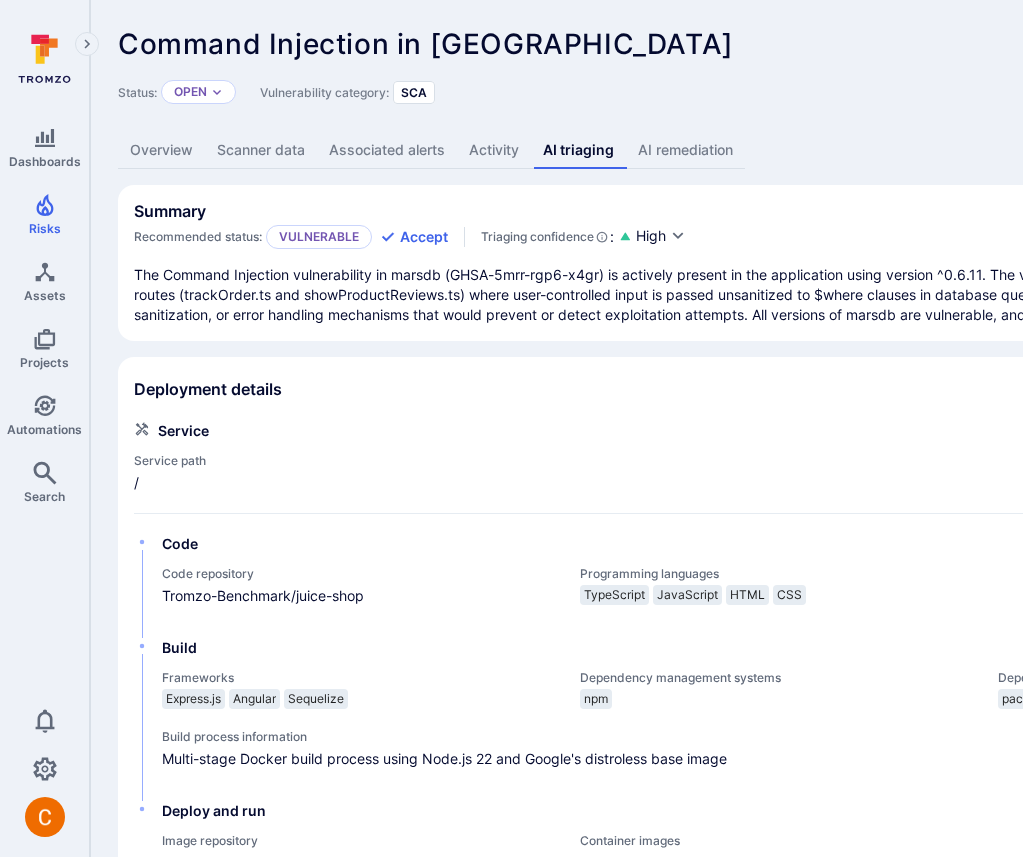 click on "The Command Injection vulnerability in marsdb (GHSA-5mrr-rgp6-x4gr) is actively present in the application using version ^0.6.11. The vulnerability is directly exploitable through at least two routes (trackOrder.ts and showProductReviews.ts) where user-controlled input is passed unsanitized to $where clauses in database queries. The application lacks any input validation, sanitization, or error handling mechanisms that would prevent or detect exploitation attempts. All versions of marsdb are vulnerable, and no fix is currently available." at bounding box center (765, 295) 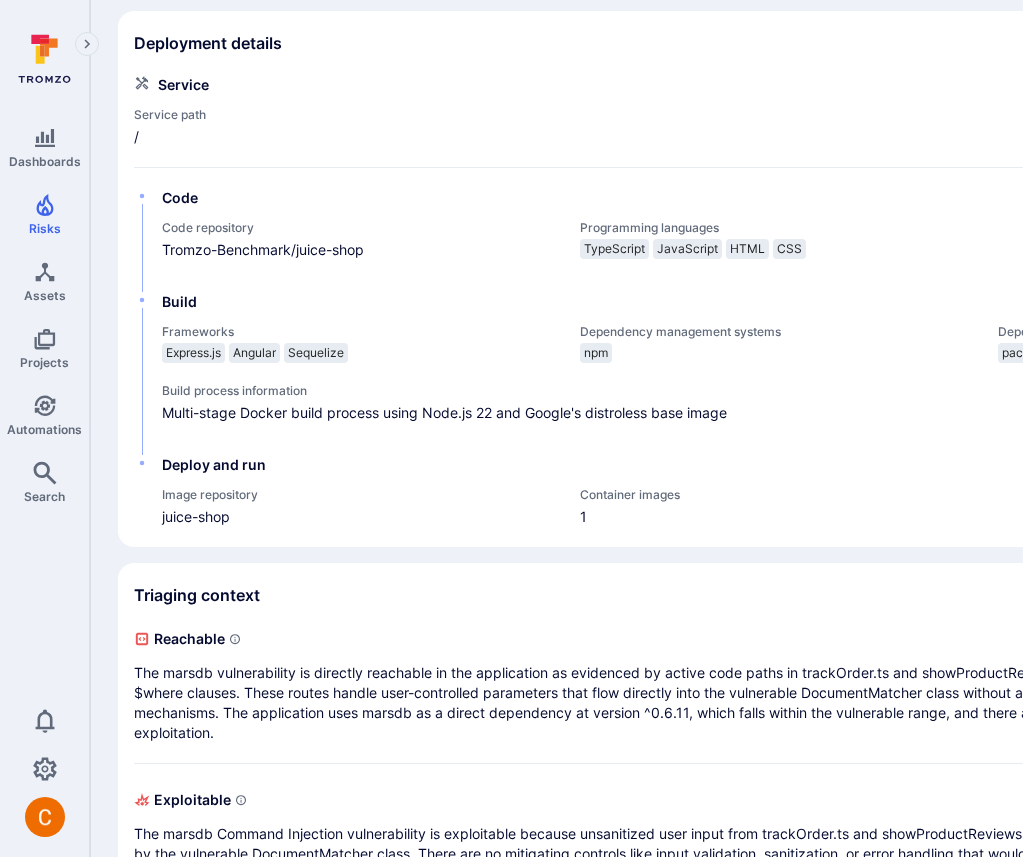scroll, scrollTop: 351, scrollLeft: 0, axis: vertical 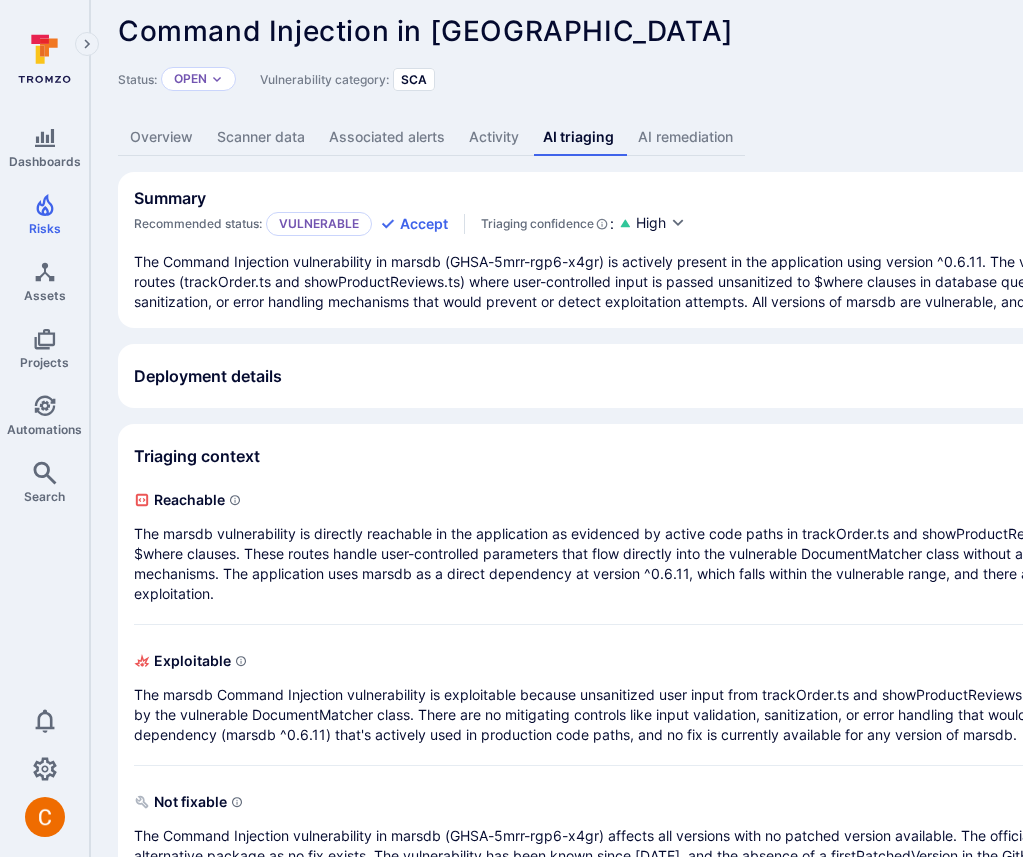 click on "Summary Recommended status: Vulnerable Accept Triaging confidence : High The Command Injection vulnerability in marsdb (GHSA-5mrr-rgp6-x4gr) is actively present in the application using version ^0.6.11. The vulnerability is directly exploitable through at least two routes (trackOrder.ts and showProductReviews.ts) where user-controlled input is passed unsanitized to $where clauses in database queries. The application lacks any input validation, sanitization, or error handling mechanisms that would prevent or detect exploitation attempts. All versions of marsdb are vulnerable, and no fix is currently available. Deployment details Service Service path / Code Code repository Tromzo-Benchmark/juice-shop Programming languages TypeScript JavaScript HTML CSS Build Frameworks Express.js Angular Sequelize Dependency management systems npm Dependency files package.json package-lock.json frontend/package.json Build process information Multi-stage Docker build process using Node.js 22 and Google's distroless base image 1" at bounding box center (765, 537) 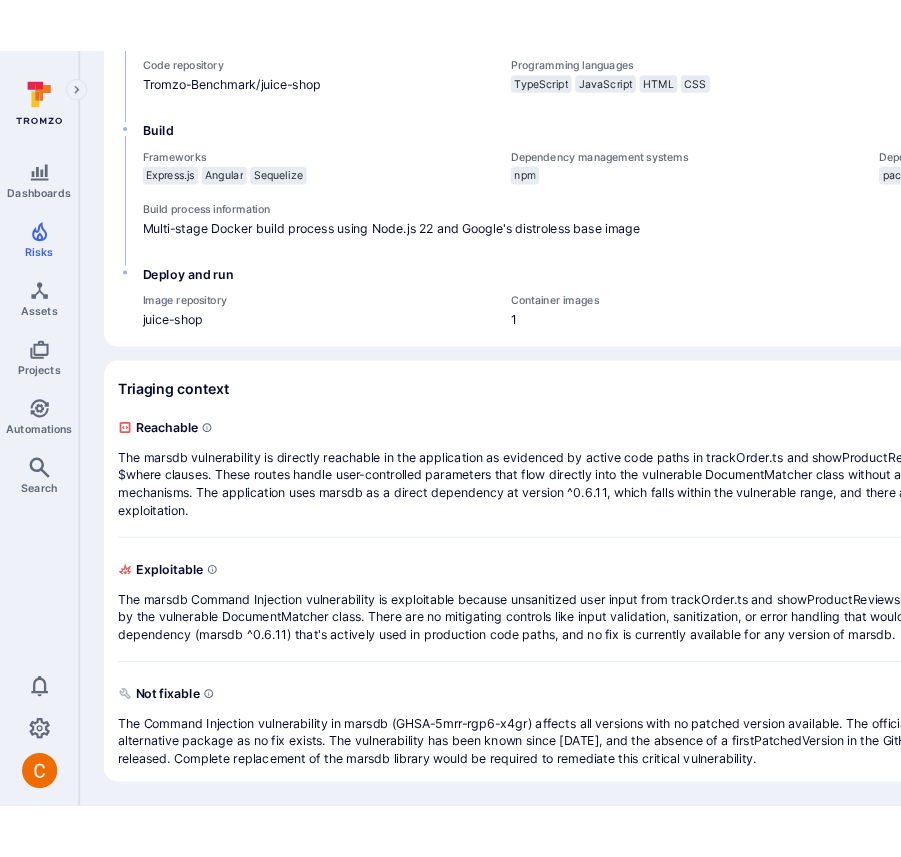 scroll, scrollTop: 699, scrollLeft: 0, axis: vertical 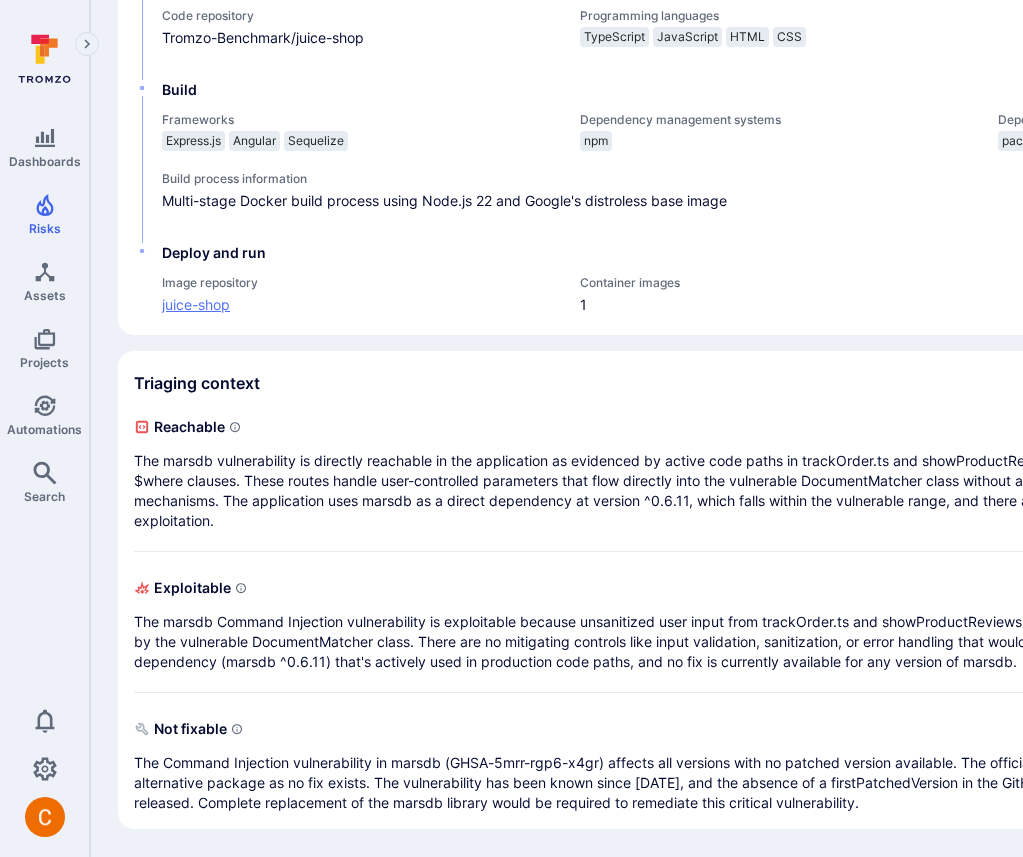 click on "juice-shop" at bounding box center [361, 304] 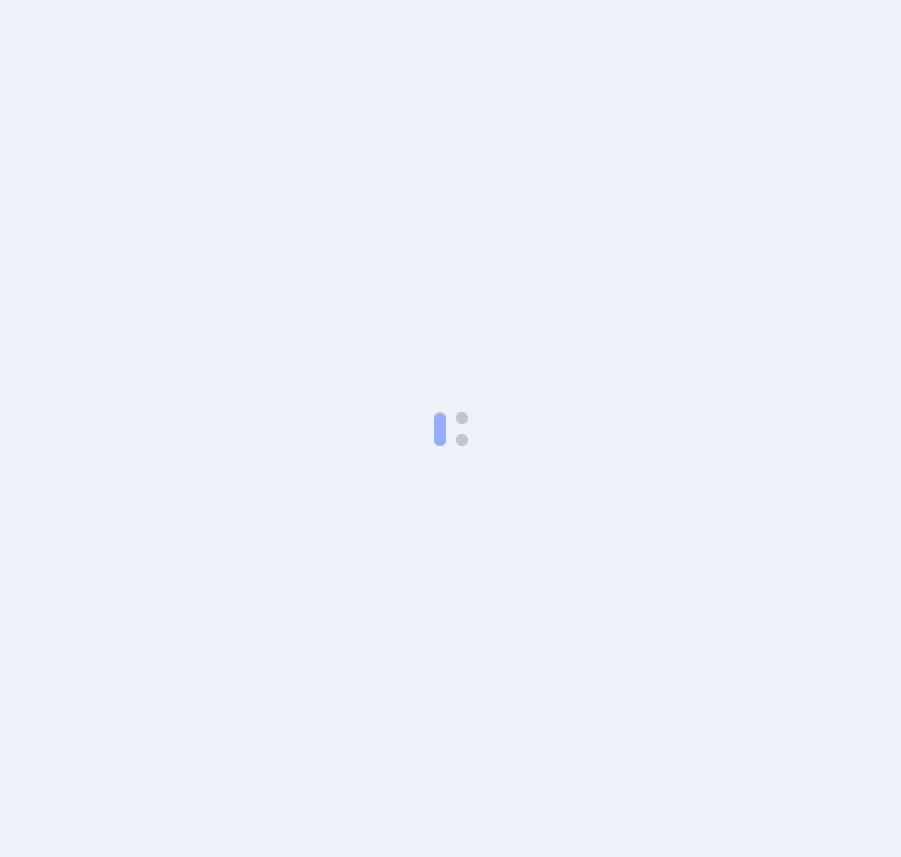 scroll, scrollTop: 0, scrollLeft: 0, axis: both 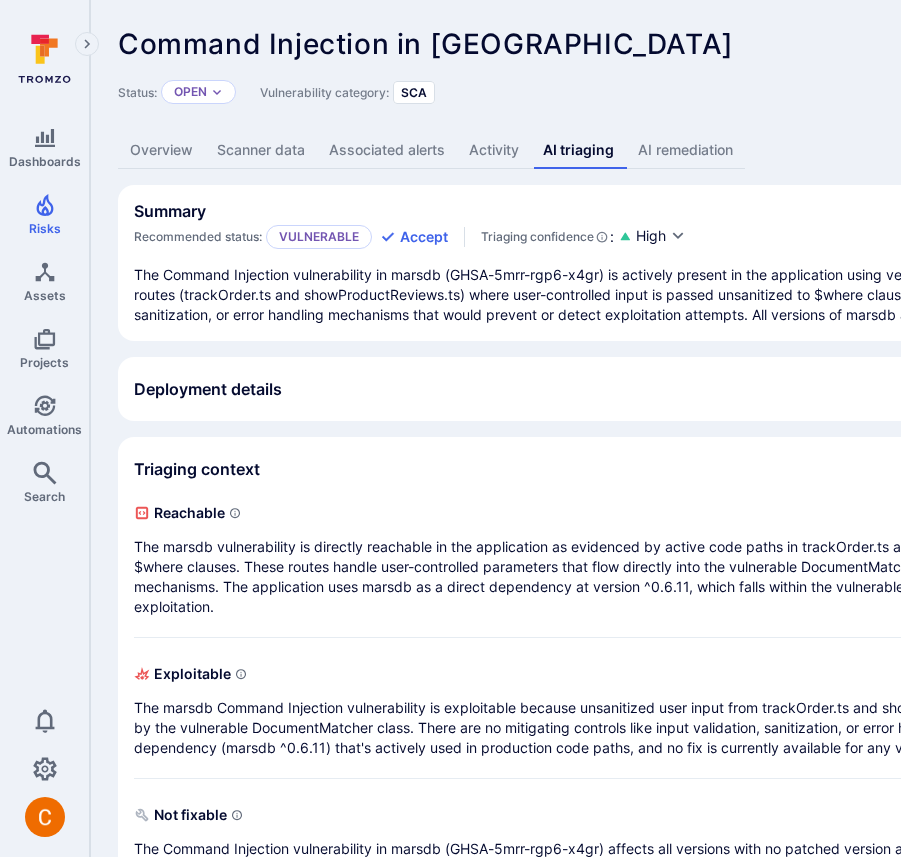 click on "Command Injection in marsdb ...   Show  more" at bounding box center [622, 44] 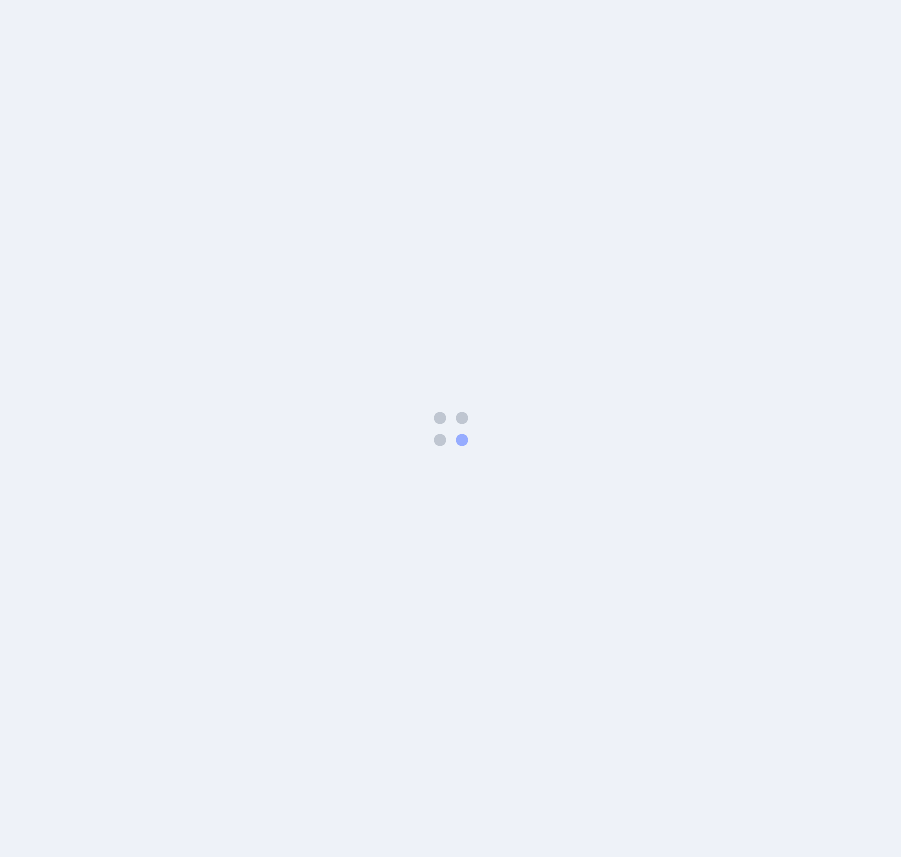 scroll, scrollTop: 0, scrollLeft: 0, axis: both 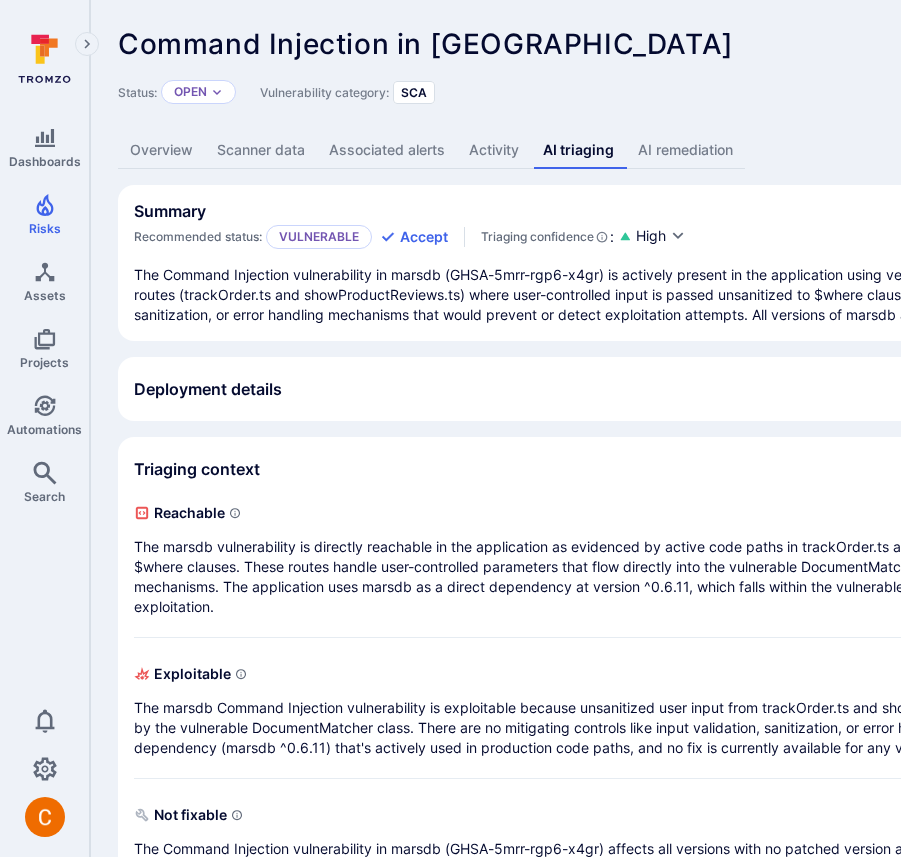 click on "Deployment details" at bounding box center [765, 389] 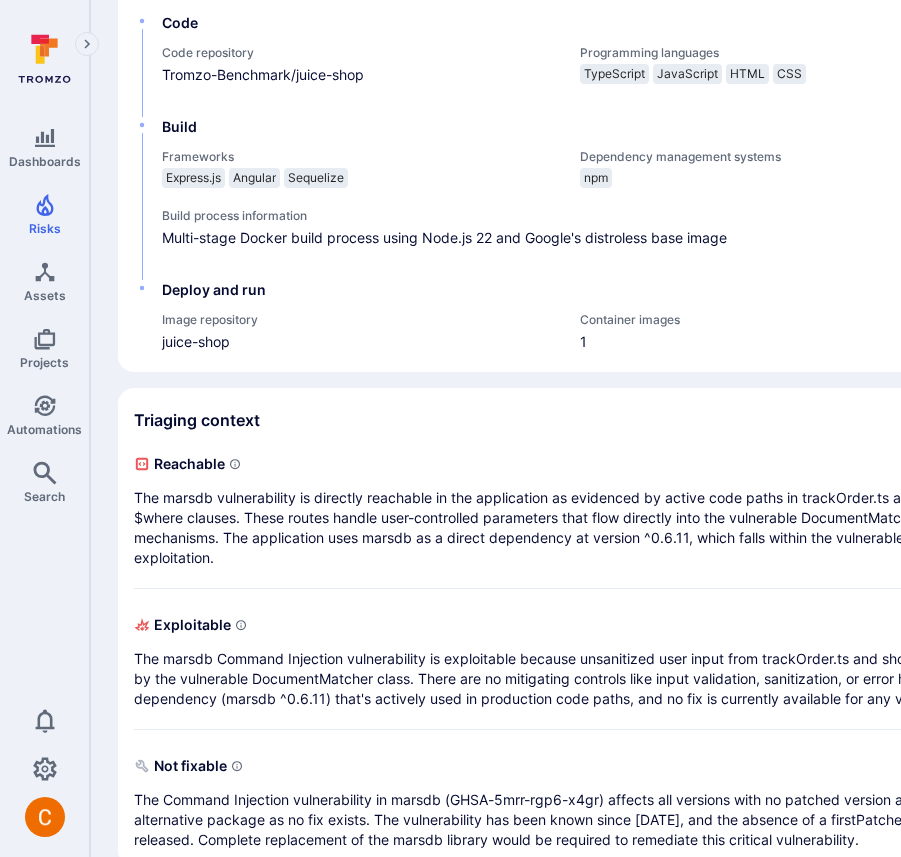 scroll, scrollTop: 769, scrollLeft: 0, axis: vertical 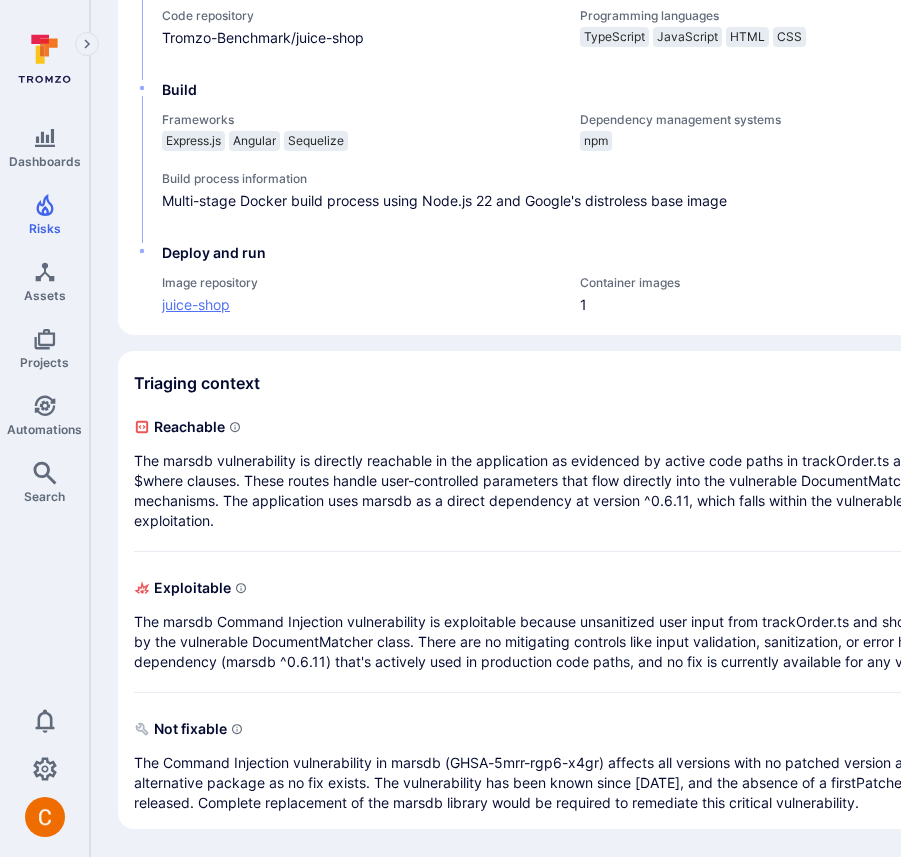 click on "juice-shop" at bounding box center [361, 304] 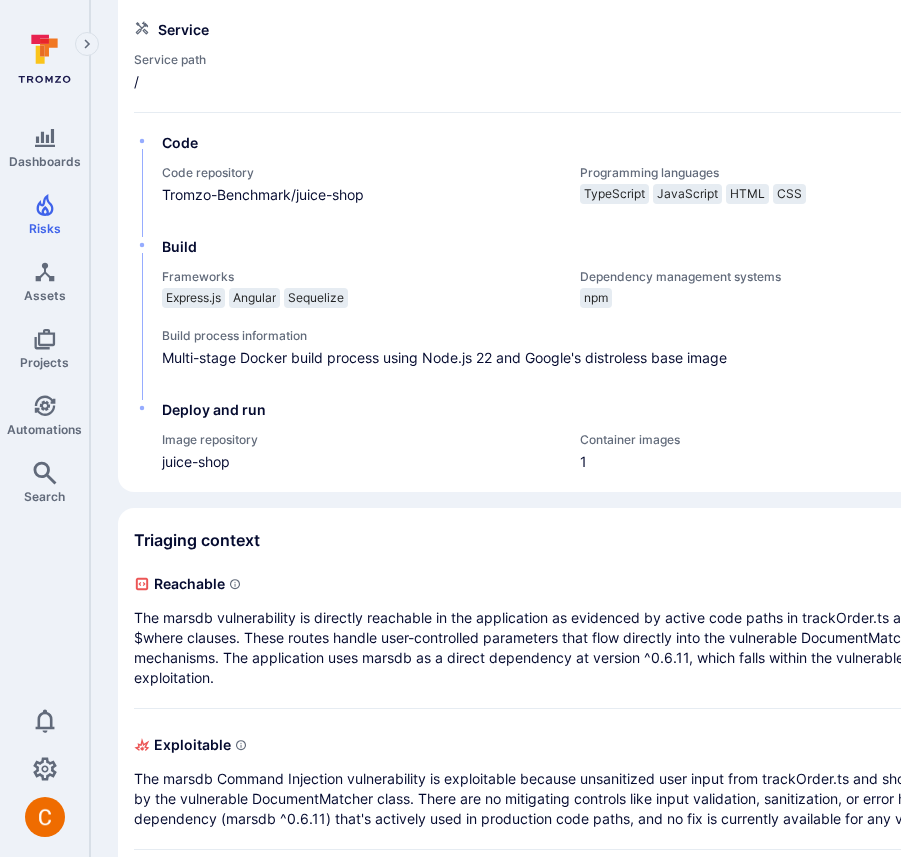 scroll, scrollTop: 355, scrollLeft: 0, axis: vertical 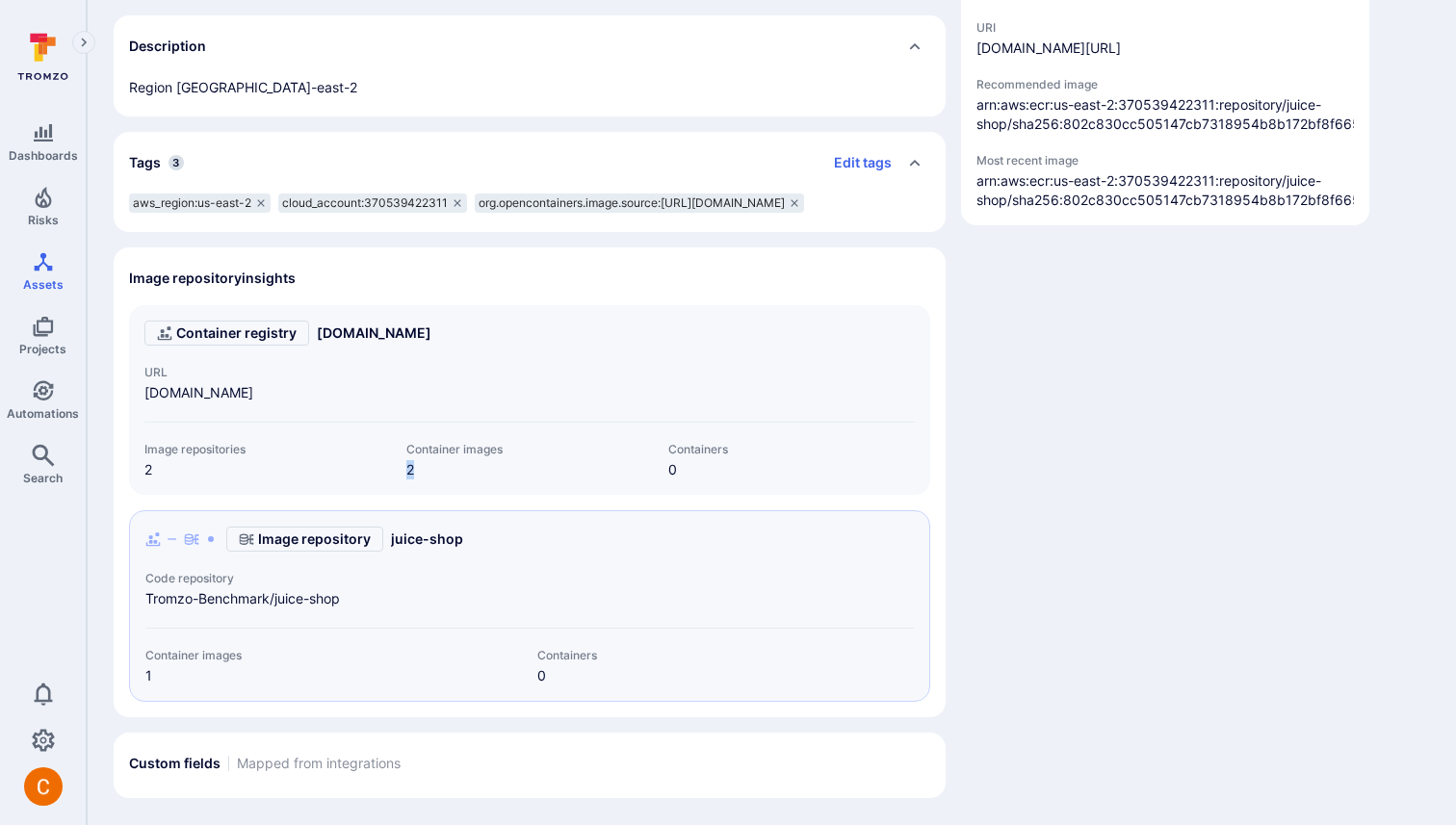 click on "Description" at bounding box center [510, 46] 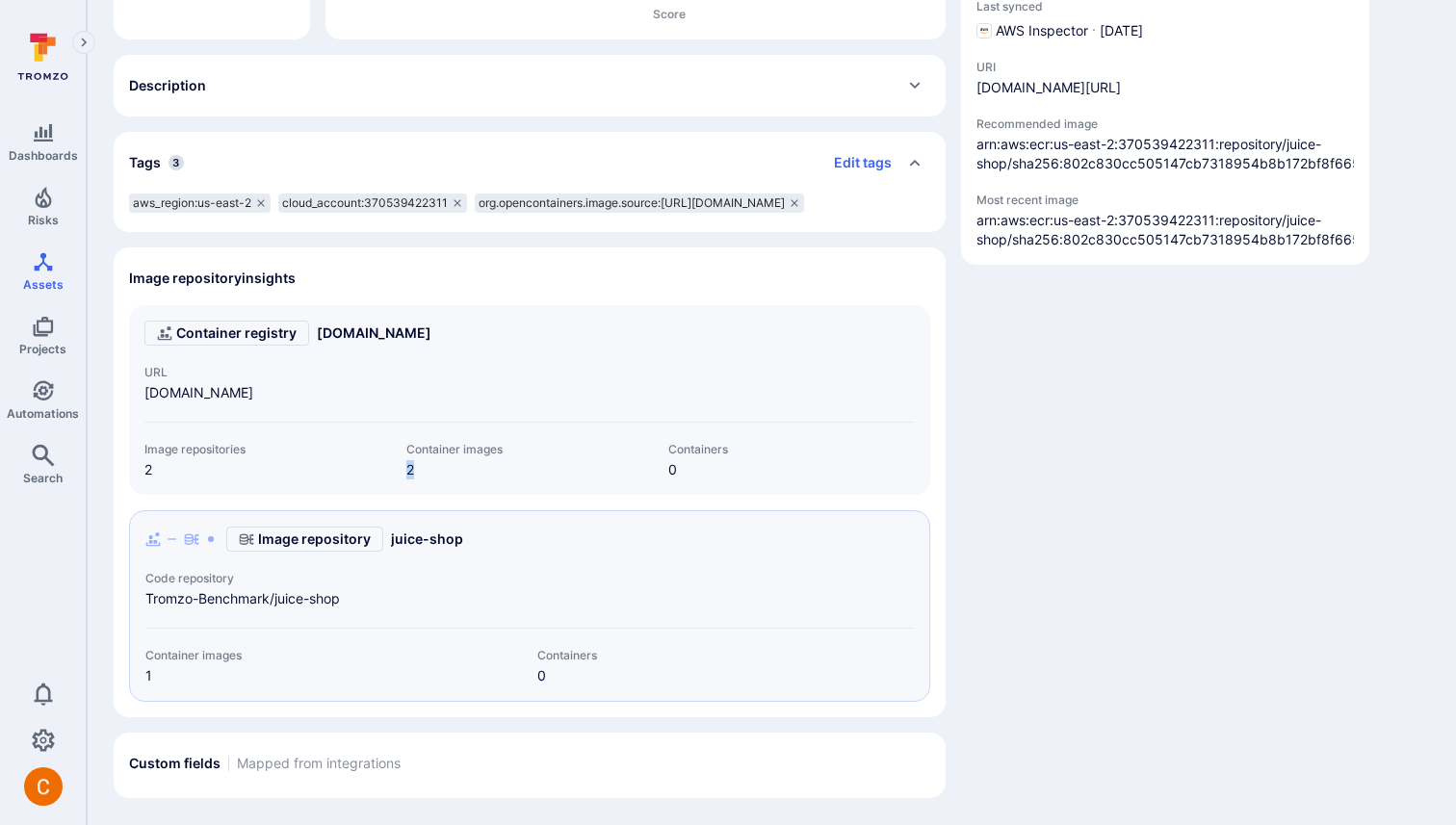 click on "Description" at bounding box center [530, 86] 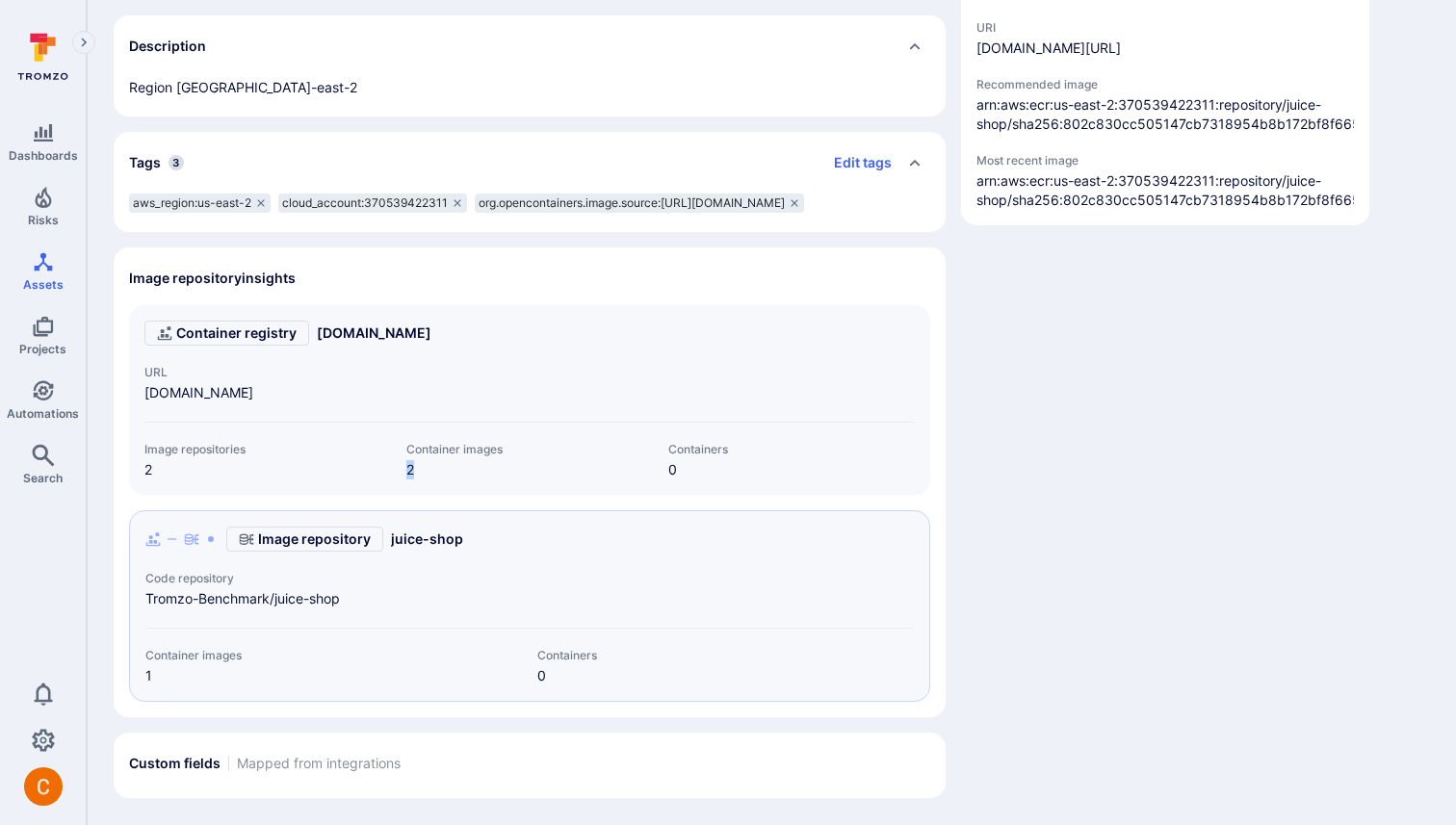 scroll, scrollTop: 476, scrollLeft: 0, axis: vertical 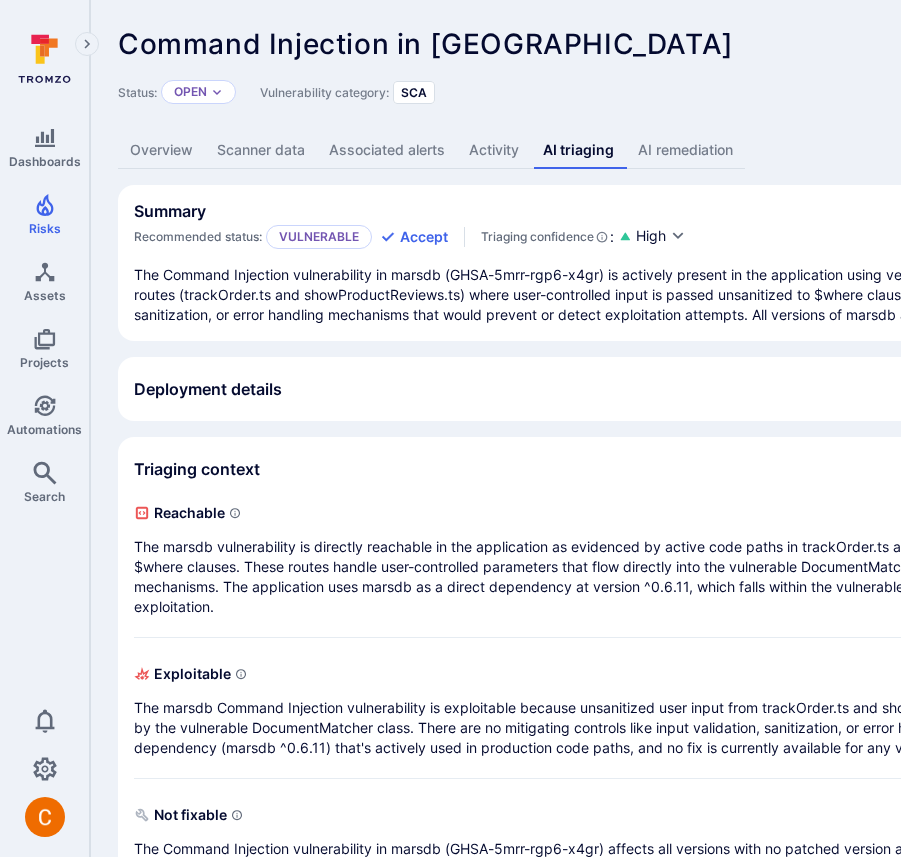 click on "Deployment details" at bounding box center (765, 389) 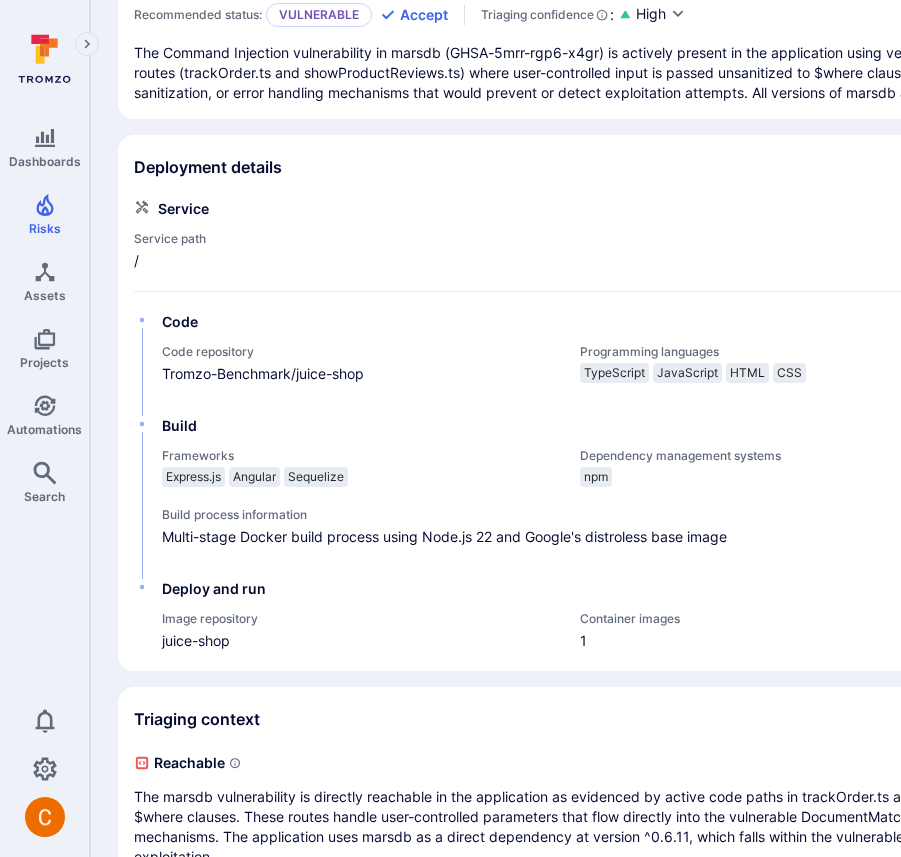scroll, scrollTop: 356, scrollLeft: 0, axis: vertical 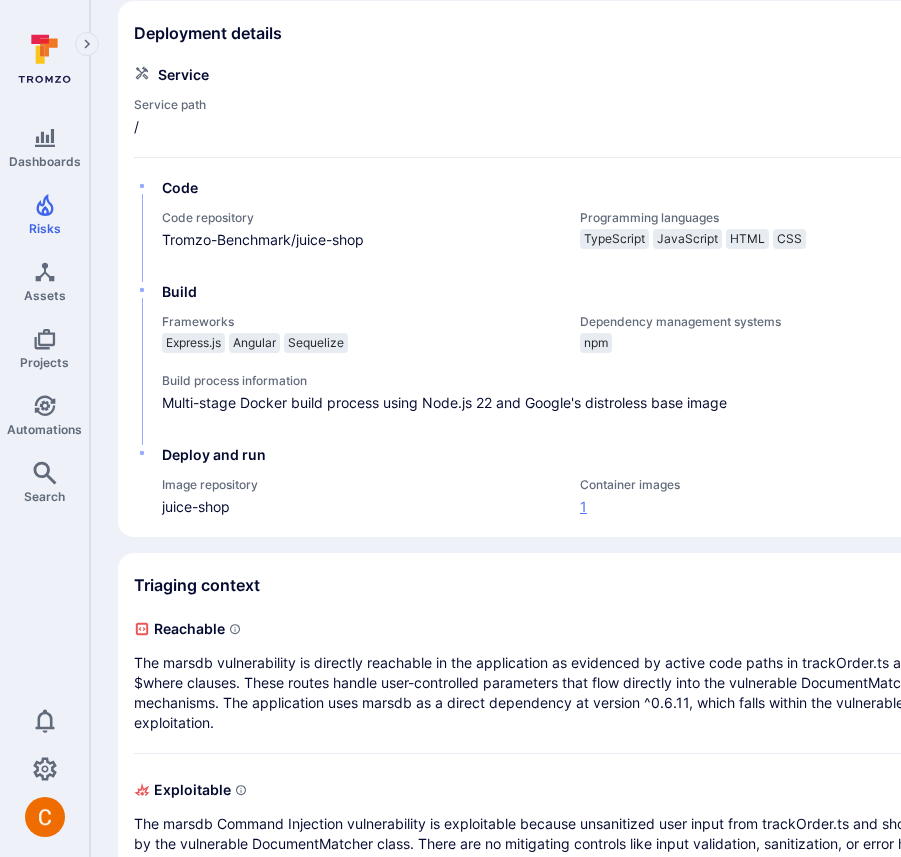click on "1" at bounding box center [779, 506] 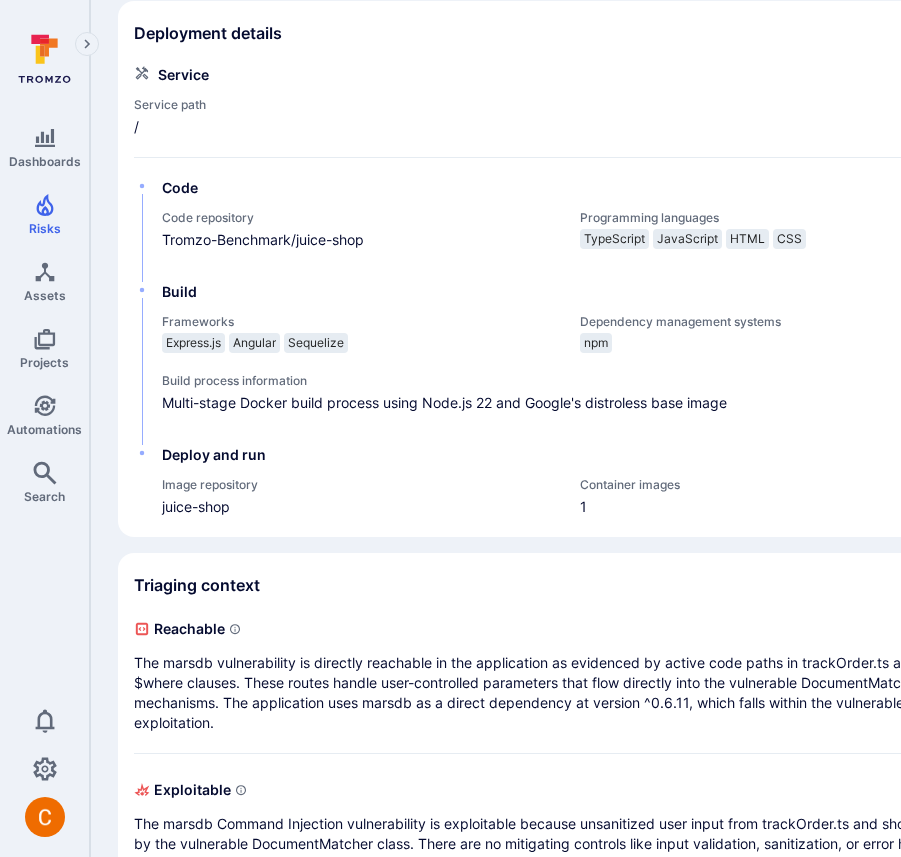 click on "Command Injection in marsdb ...   Show  more Status: Open Vulnerability category: SCA View PR Create ticket Overview Scanner data Associated alerts Activity AI triaging AI remediation Summary Recommended status: Vulnerable Accept Triaging confidence : High The Command Injection vulnerability in marsdb (GHSA-5mrr-rgp6-x4gr) is actively present in the application using version ^0.6.11. The vulnerability is directly exploitable through at least two routes (trackOrder.ts and showProductReviews.ts) where user-controlled input is passed unsanitized to $where clauses in database queries. The application lacks any input validation, sanitization, or error handling mechanisms that would prevent or detect exploitation attempts. All versions of marsdb are vulnerable, and no fix is currently available. Deployment details Service Service path / Code Code repository Tromzo-Benchmark/juice-shop Programming languages TypeScript JavaScript HTML CSS Build Frameworks Express.js Angular Sequelize Dependency management systems npm" at bounding box center (765, 351) 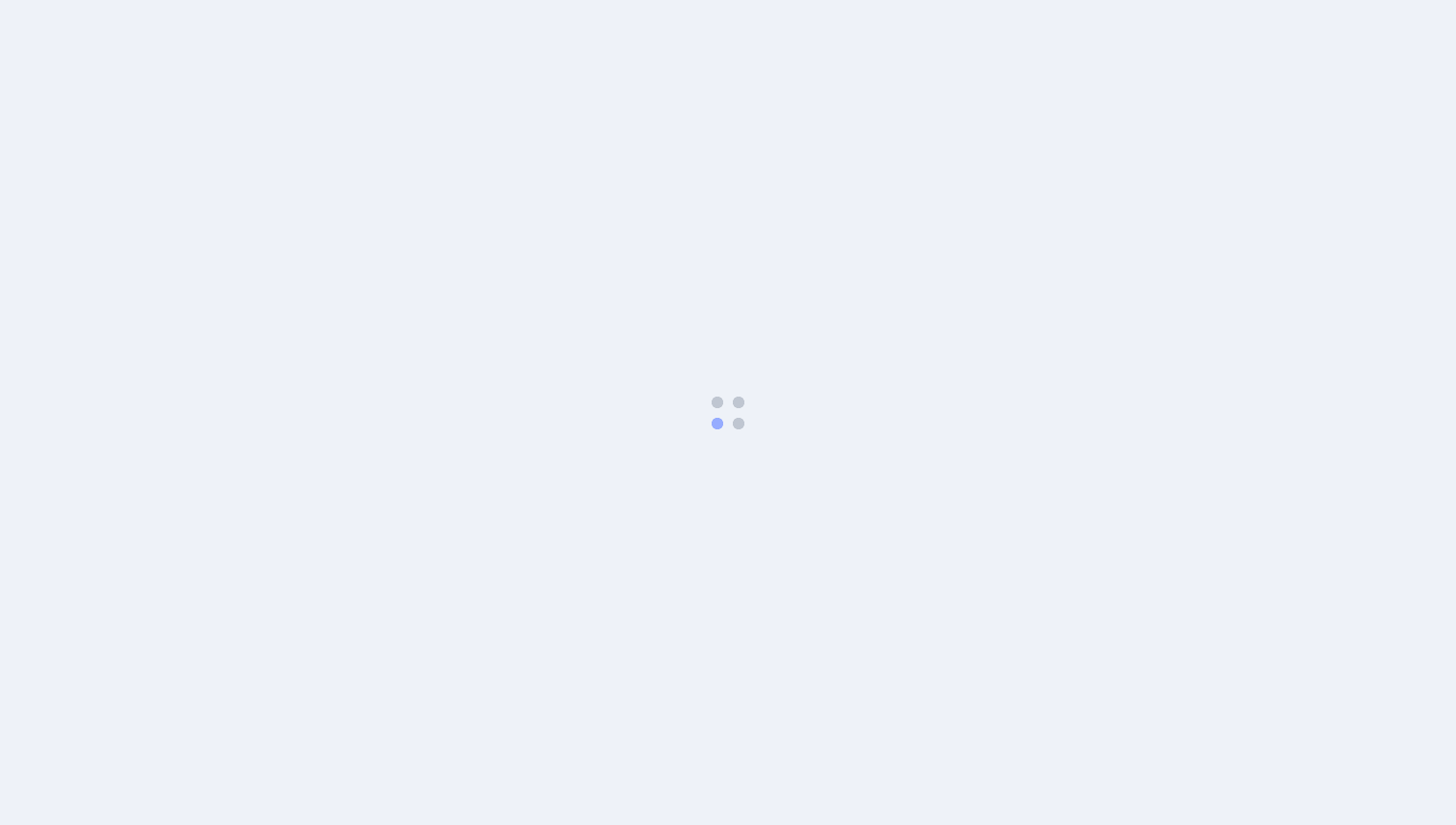 scroll, scrollTop: 0, scrollLeft: 0, axis: both 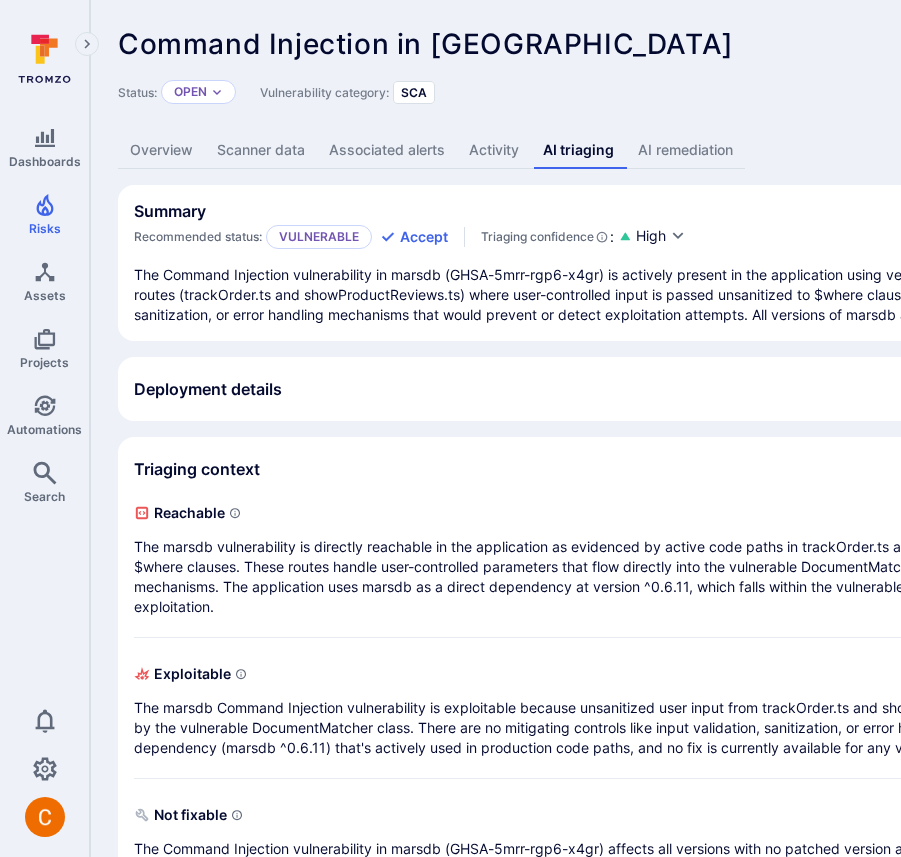click on "Deployment details" at bounding box center [765, 389] 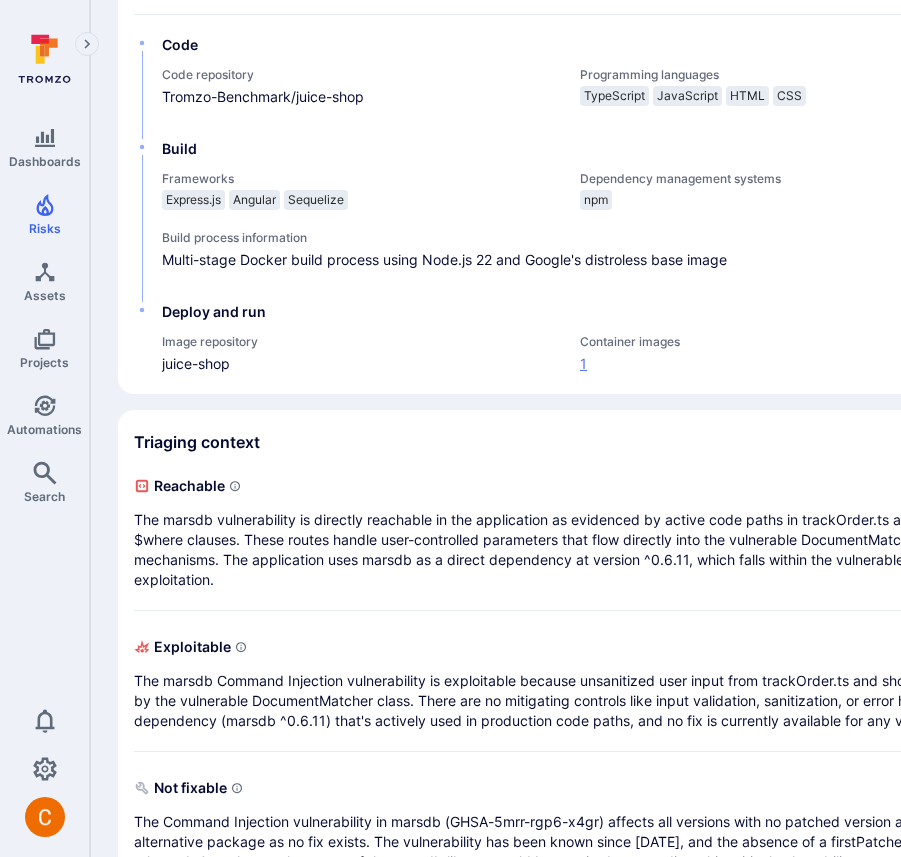 scroll, scrollTop: 518, scrollLeft: 0, axis: vertical 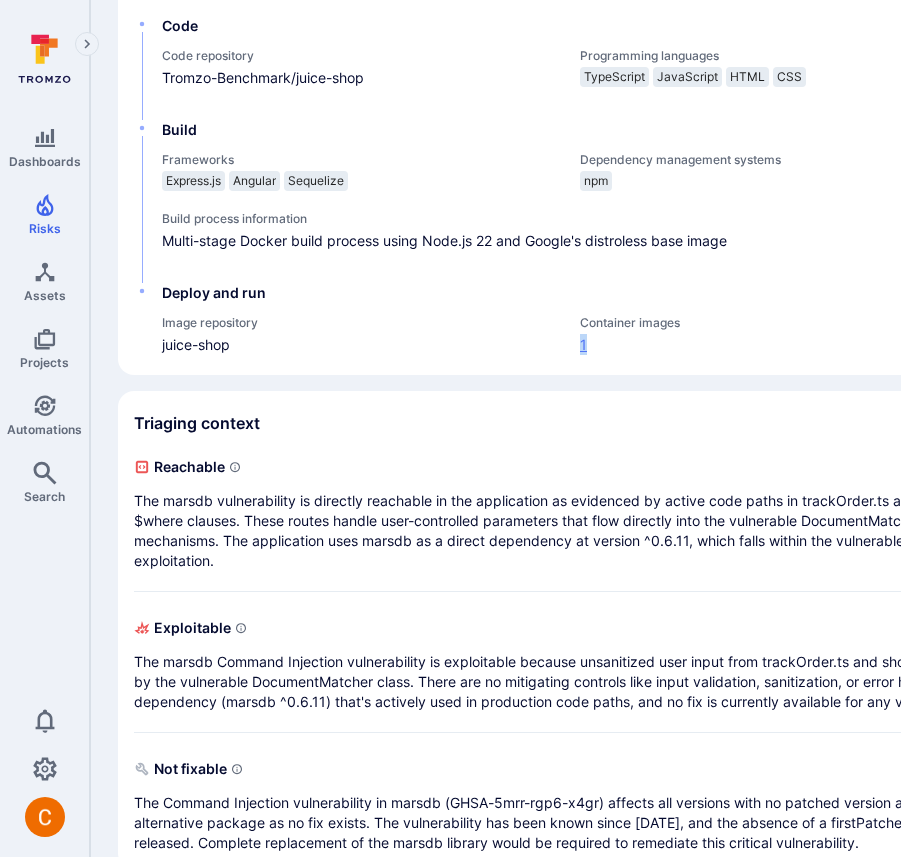 click on "1" at bounding box center (779, 344) 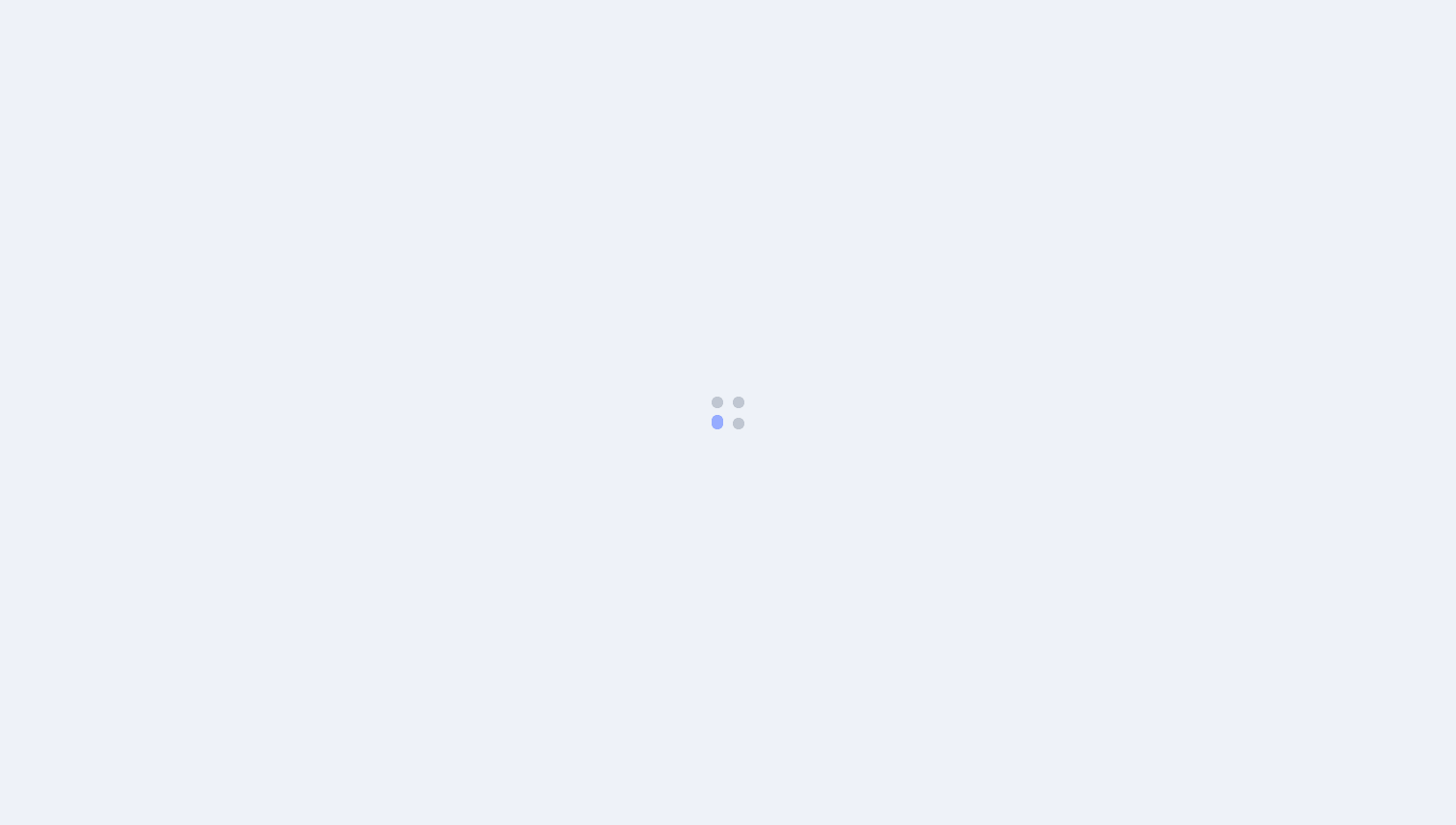 scroll, scrollTop: 0, scrollLeft: 0, axis: both 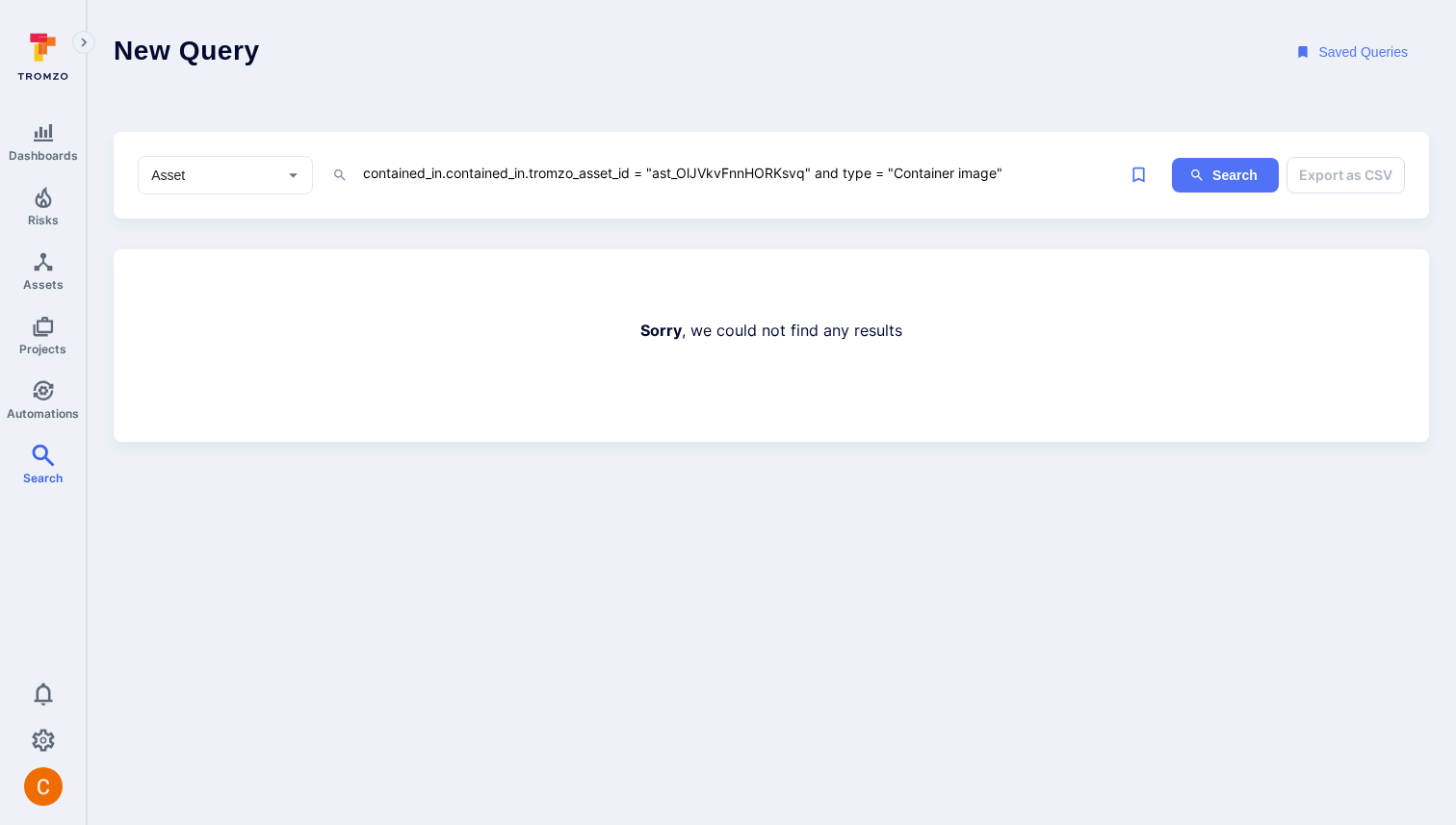 click on "contained_in.contained_in.tromzo_asset_id = "ast_OlJVkvFnnHORKsvq" and type = "Container image"" at bounding box center (741, 172) 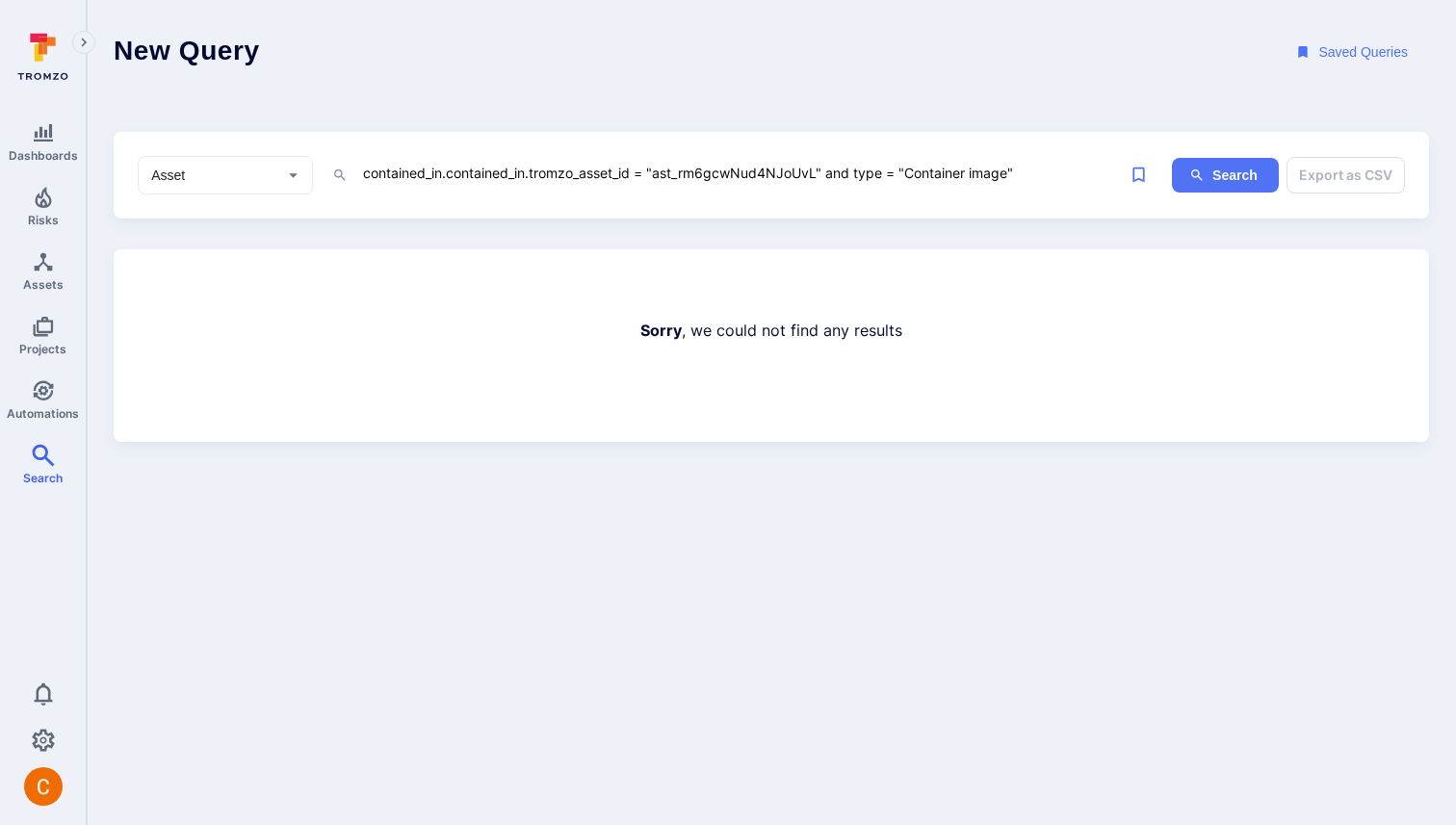 type on "contained_in.contained_in.tromzo_asset_id = "ast_rm6gcwNud4NJoUvL" and type = "Container image"" 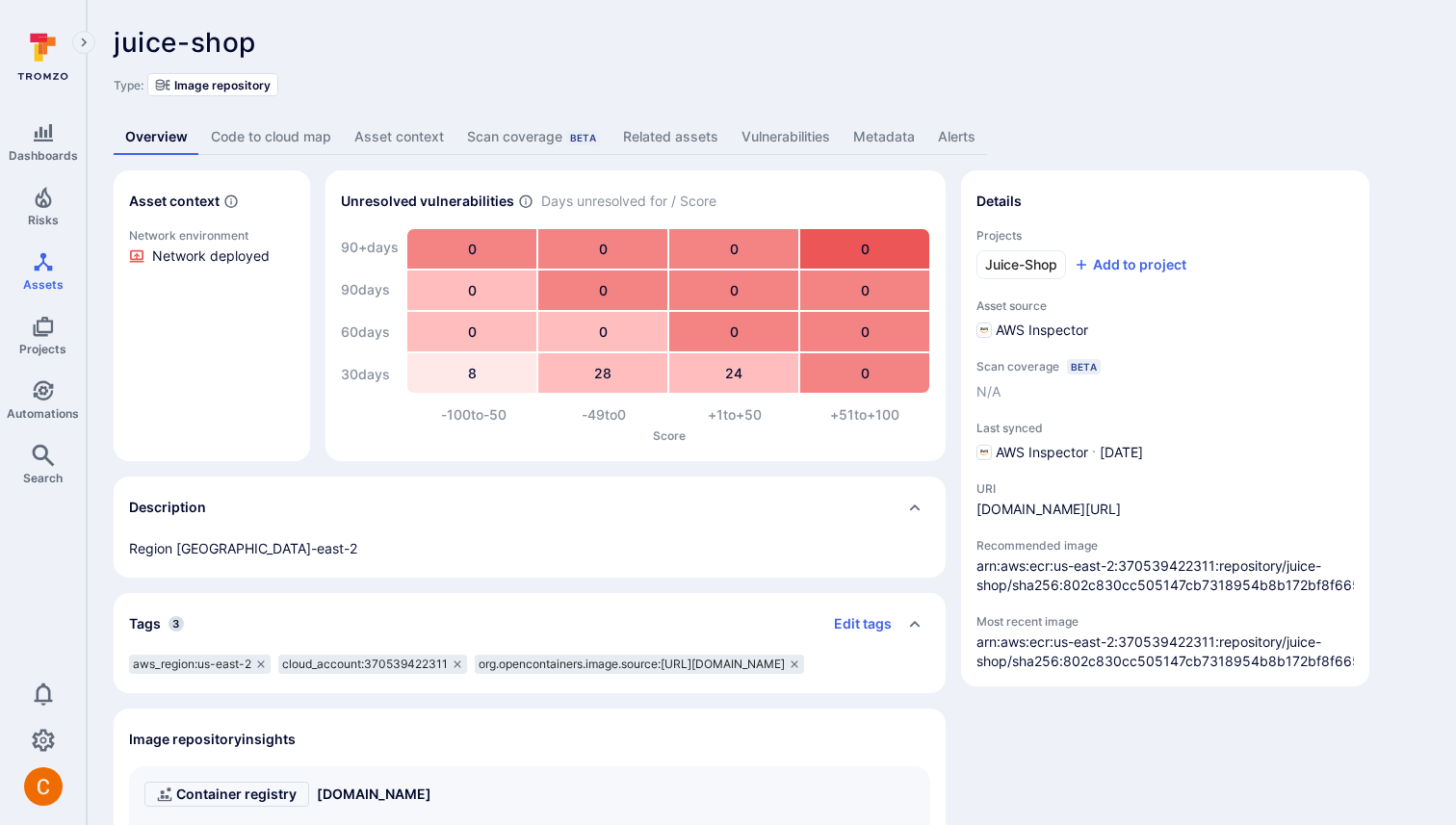 scroll, scrollTop: 486, scrollLeft: 0, axis: vertical 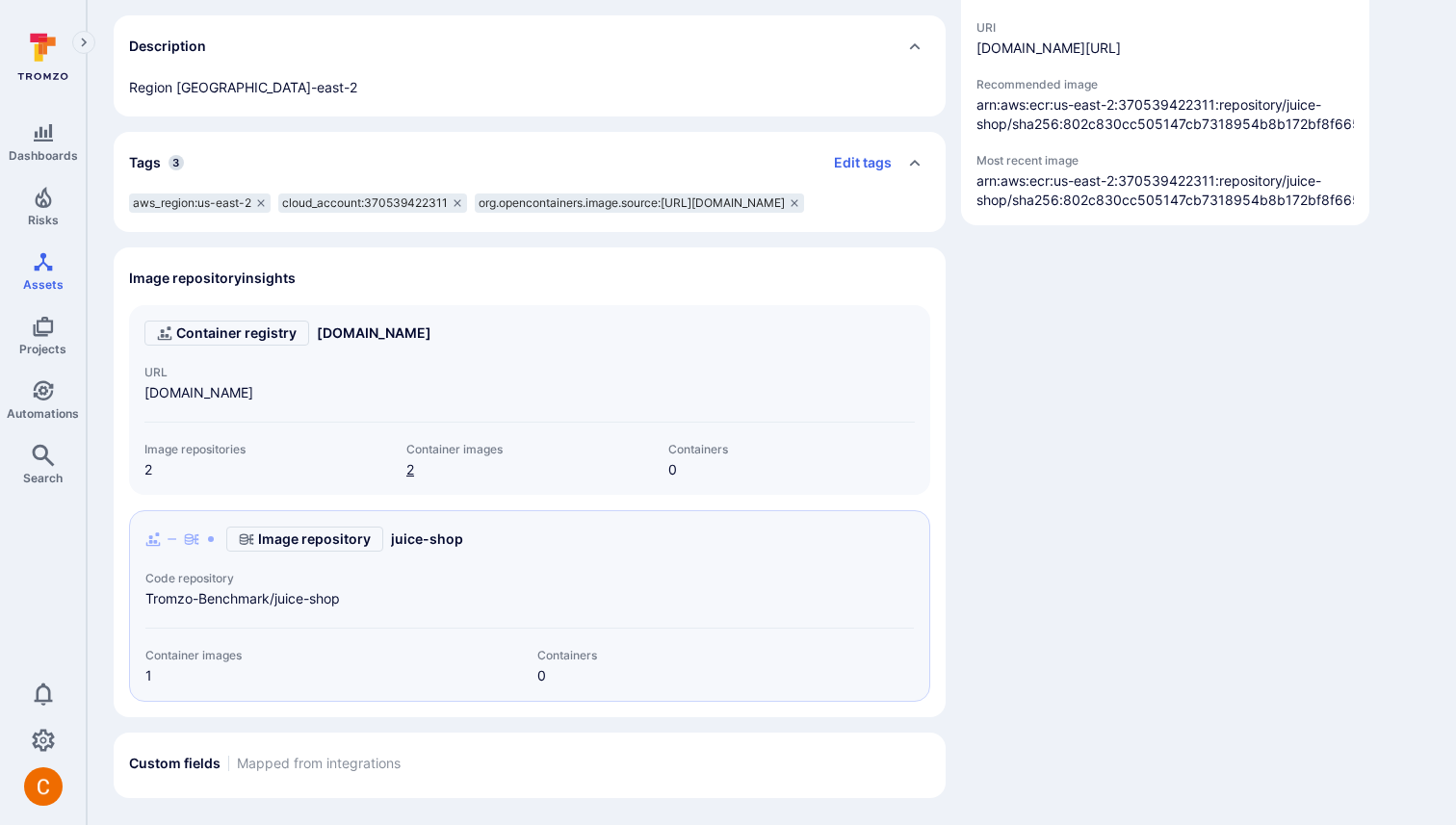 click on "2" at bounding box center (410, 469) 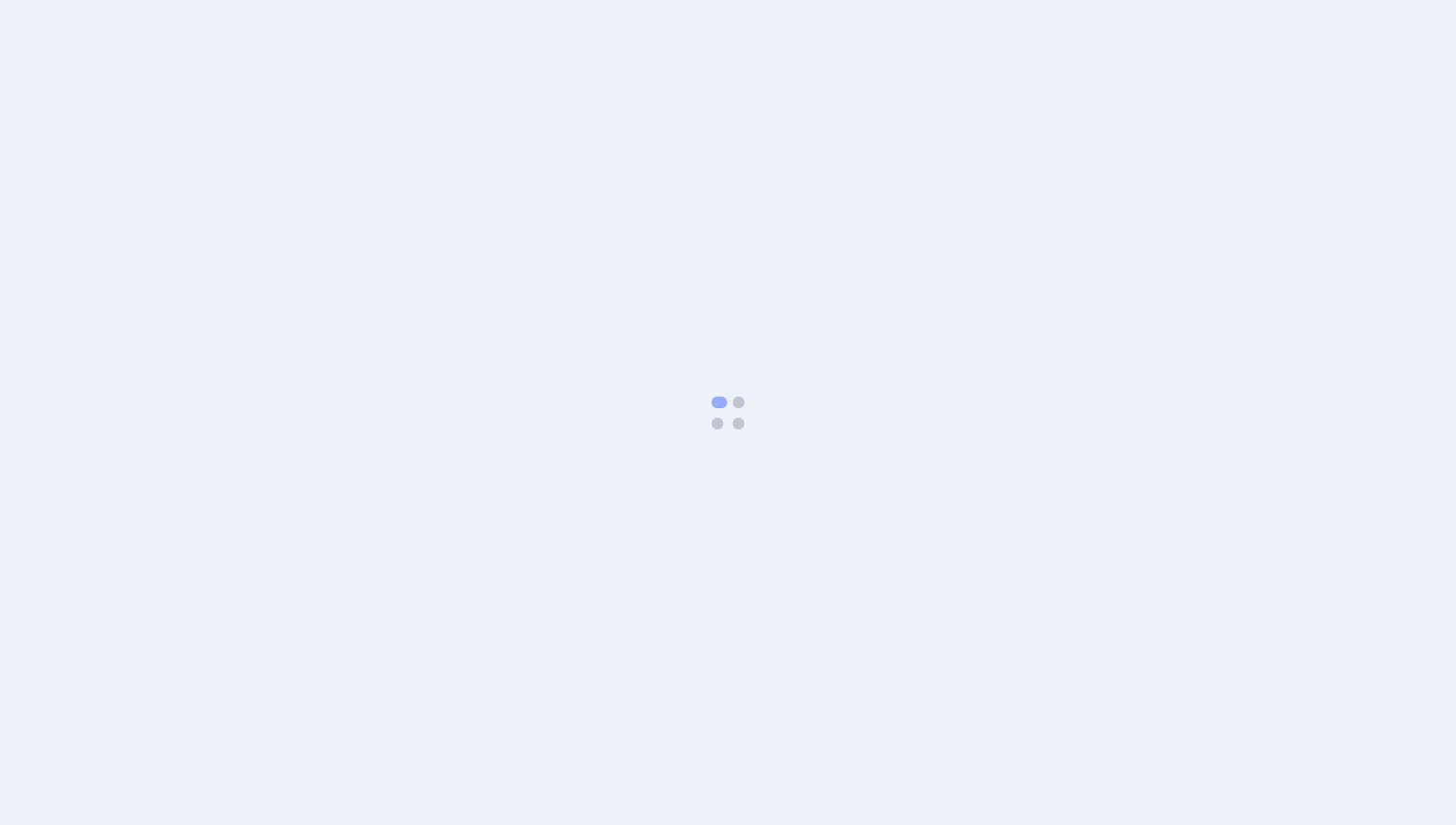 scroll, scrollTop: 0, scrollLeft: 0, axis: both 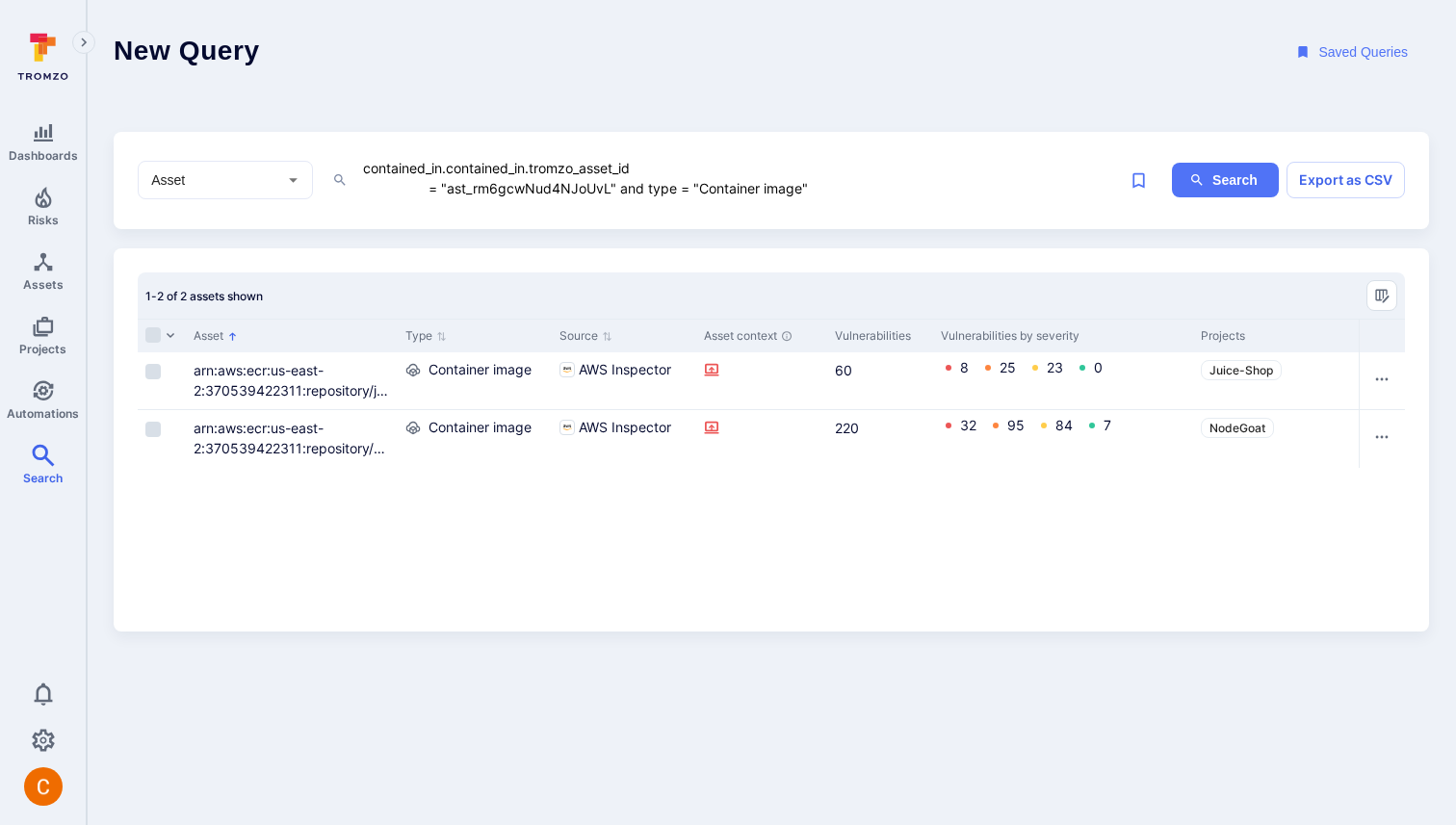click on "contained_in.contained_in.tromzo_asset_id
= "ast_rm6gcwNud4NJoUvL" and type = "Container image"" at bounding box center (741, 178) 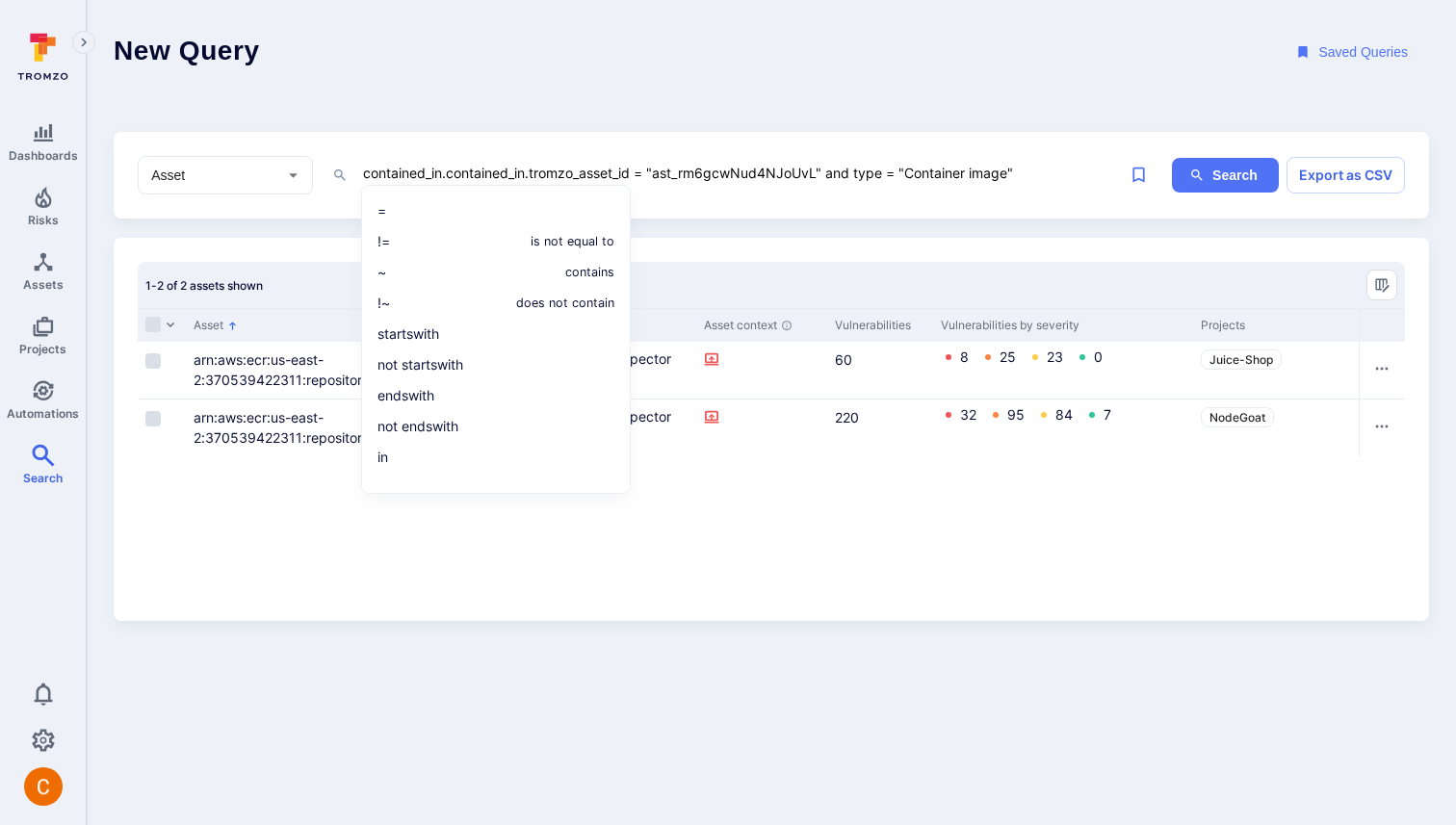 type on "contained_in.contained_in.tromzo_asset_id = "ast_rm6gcwNud4NJoUvL" and type = "Container image"" 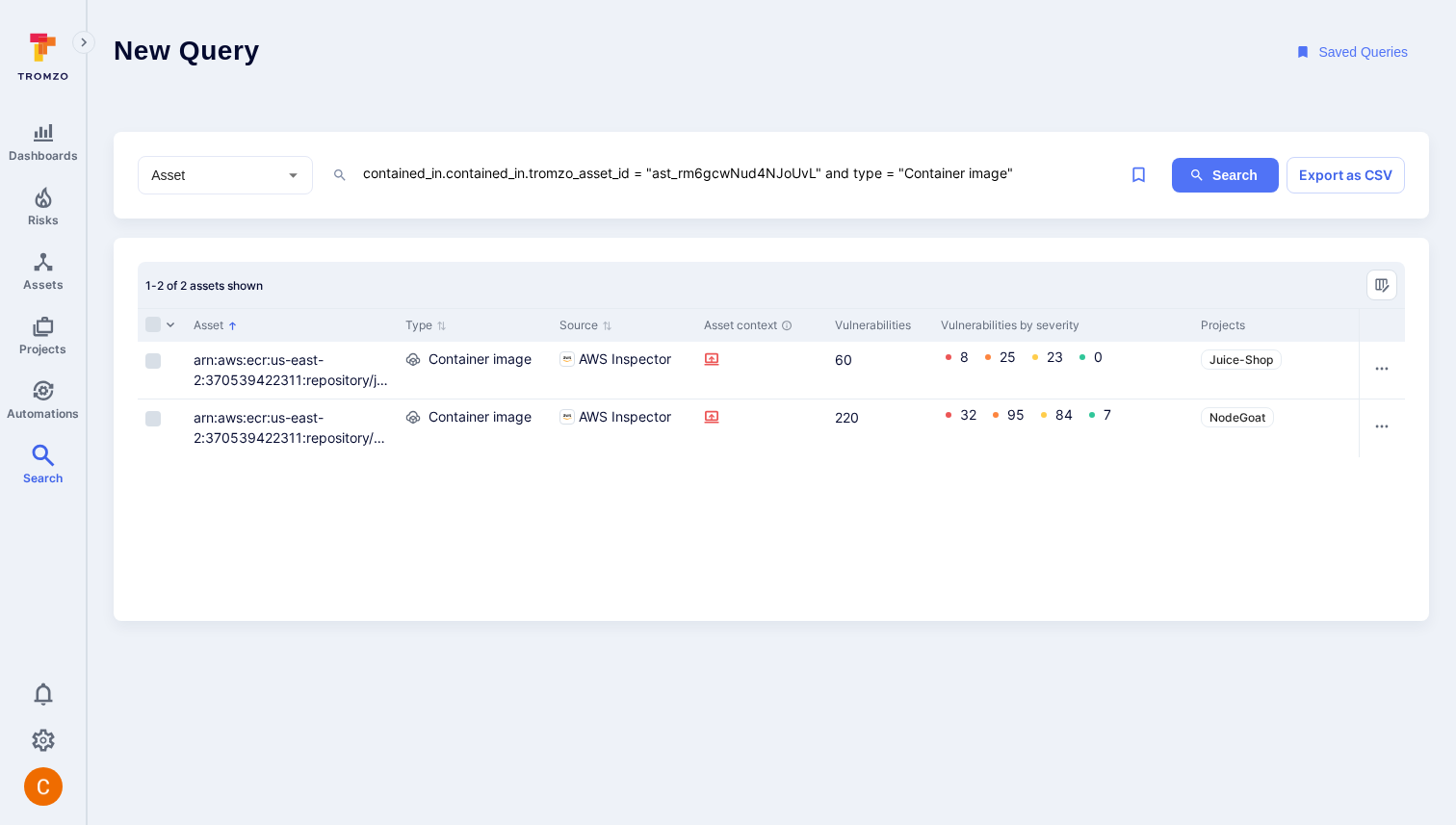click on "New Query Saved Queries" at bounding box center (771, 52) 